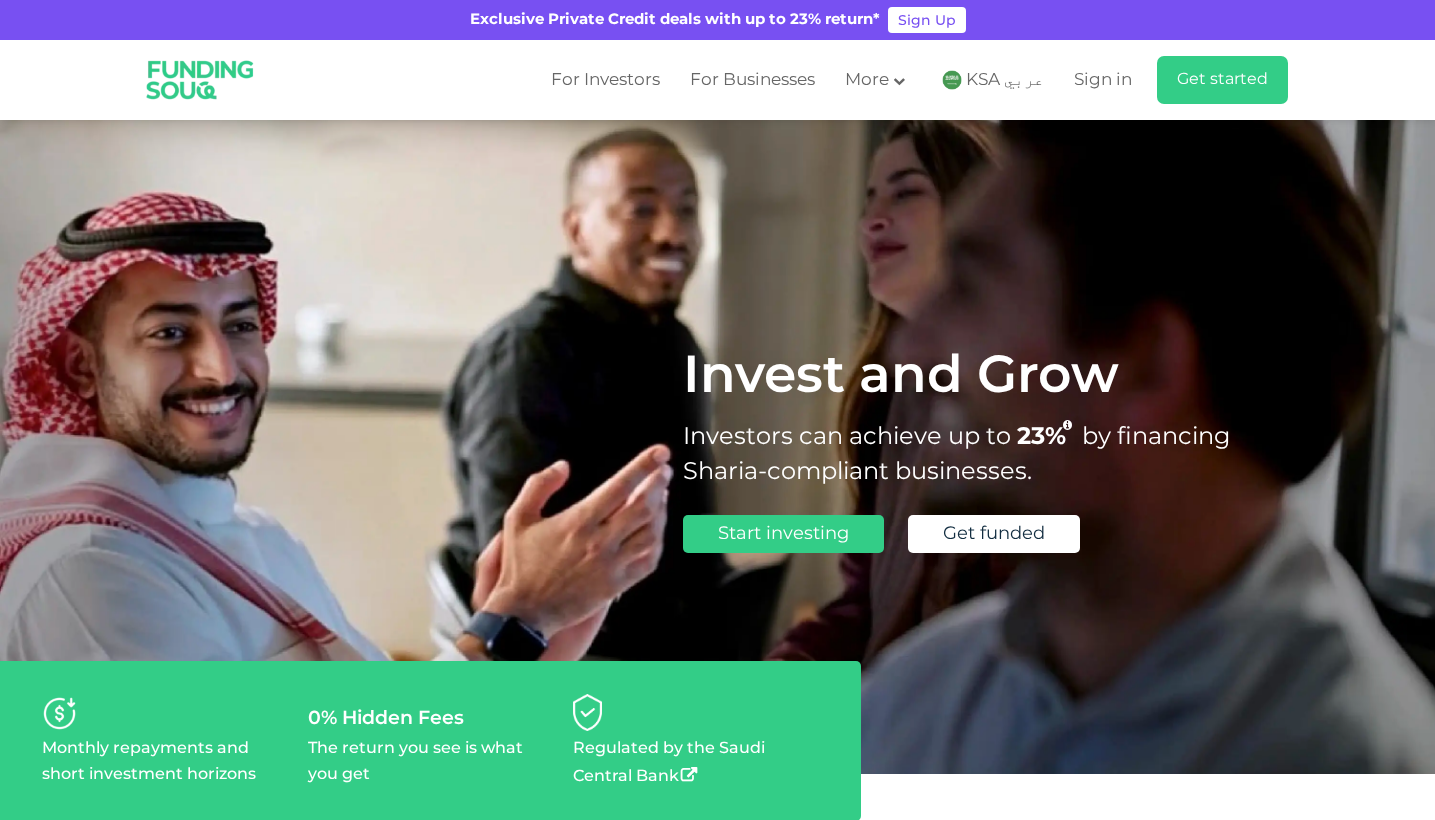 scroll, scrollTop: 191, scrollLeft: 0, axis: vertical 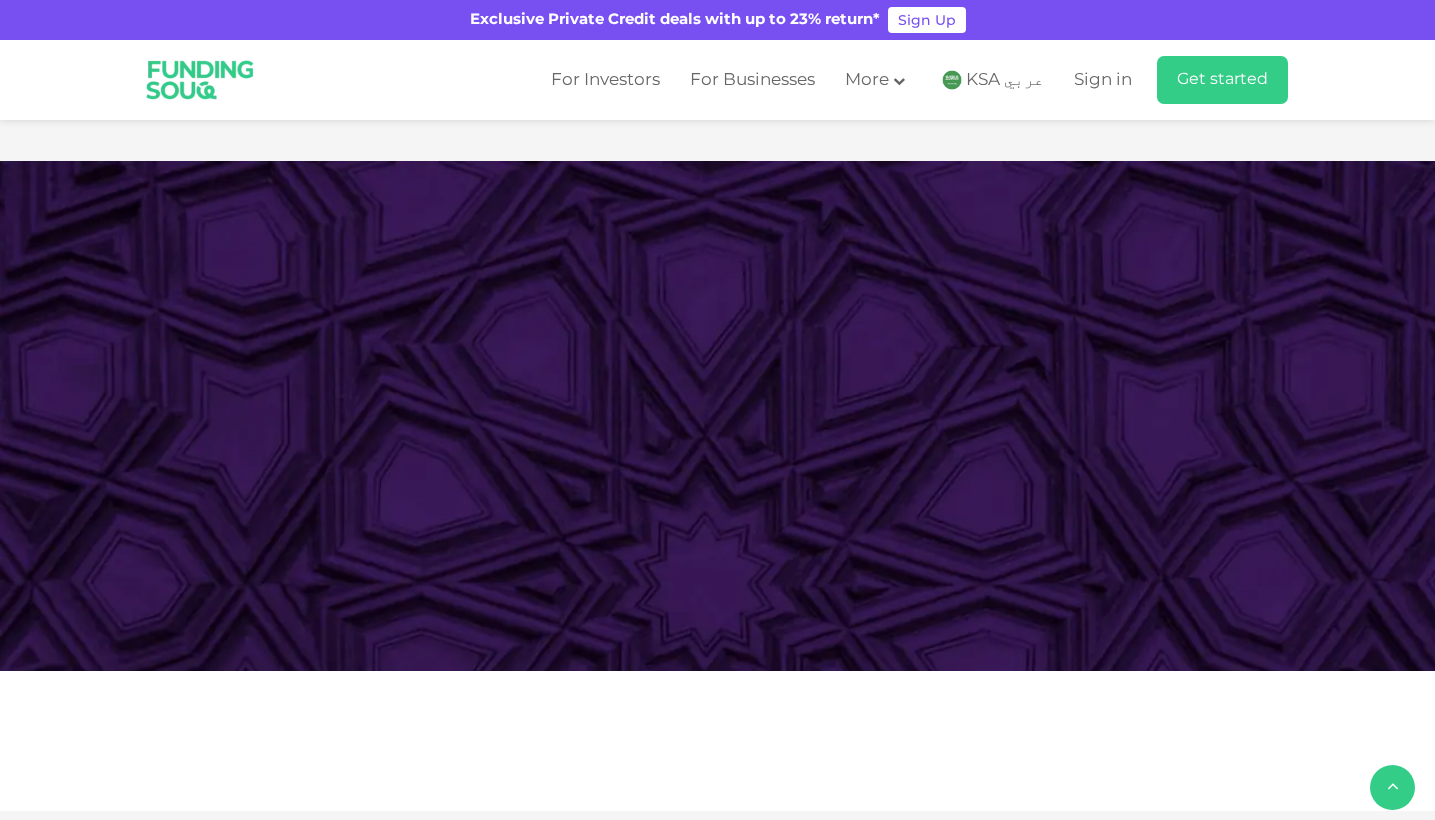 type 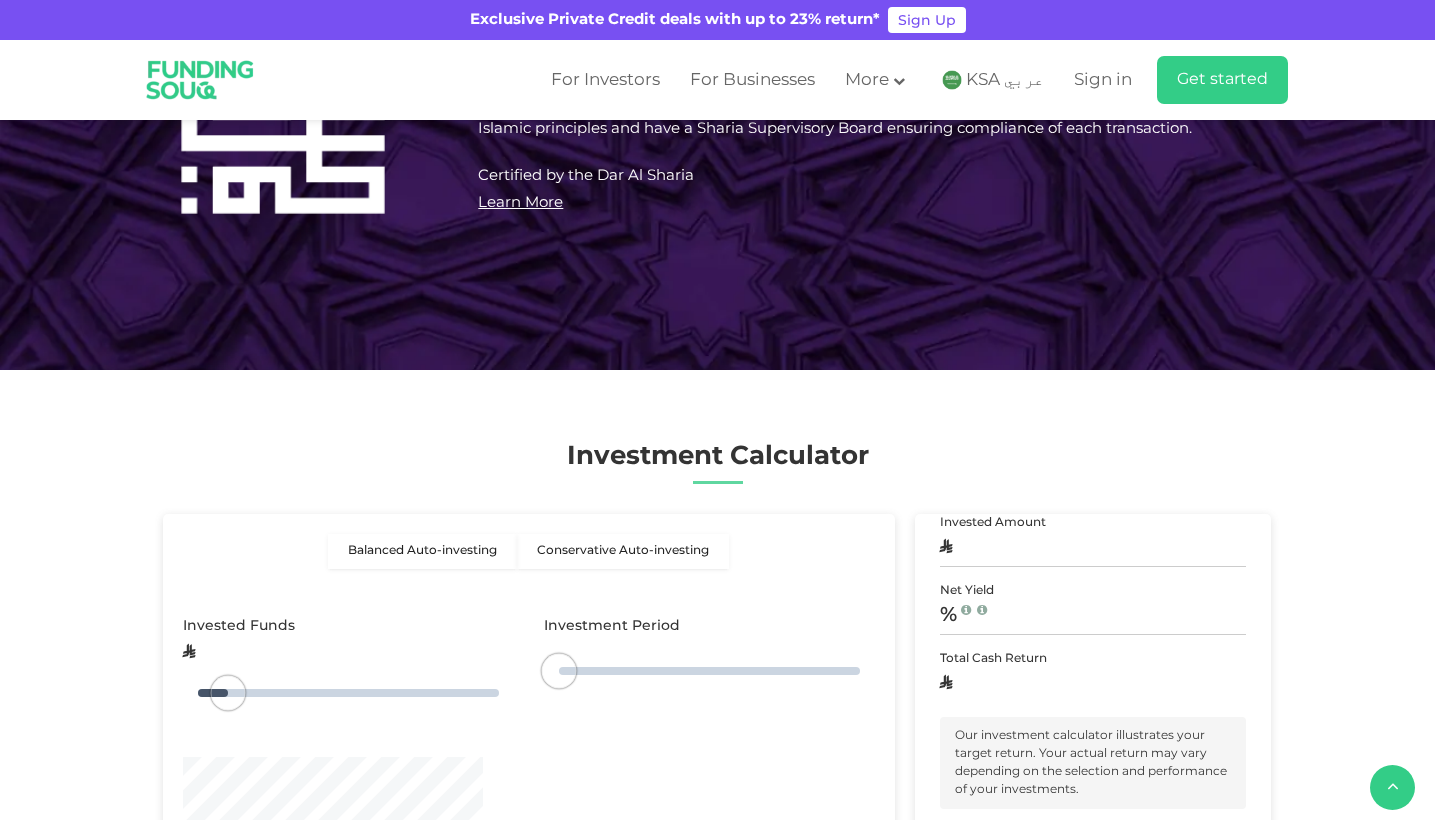 type on "4" 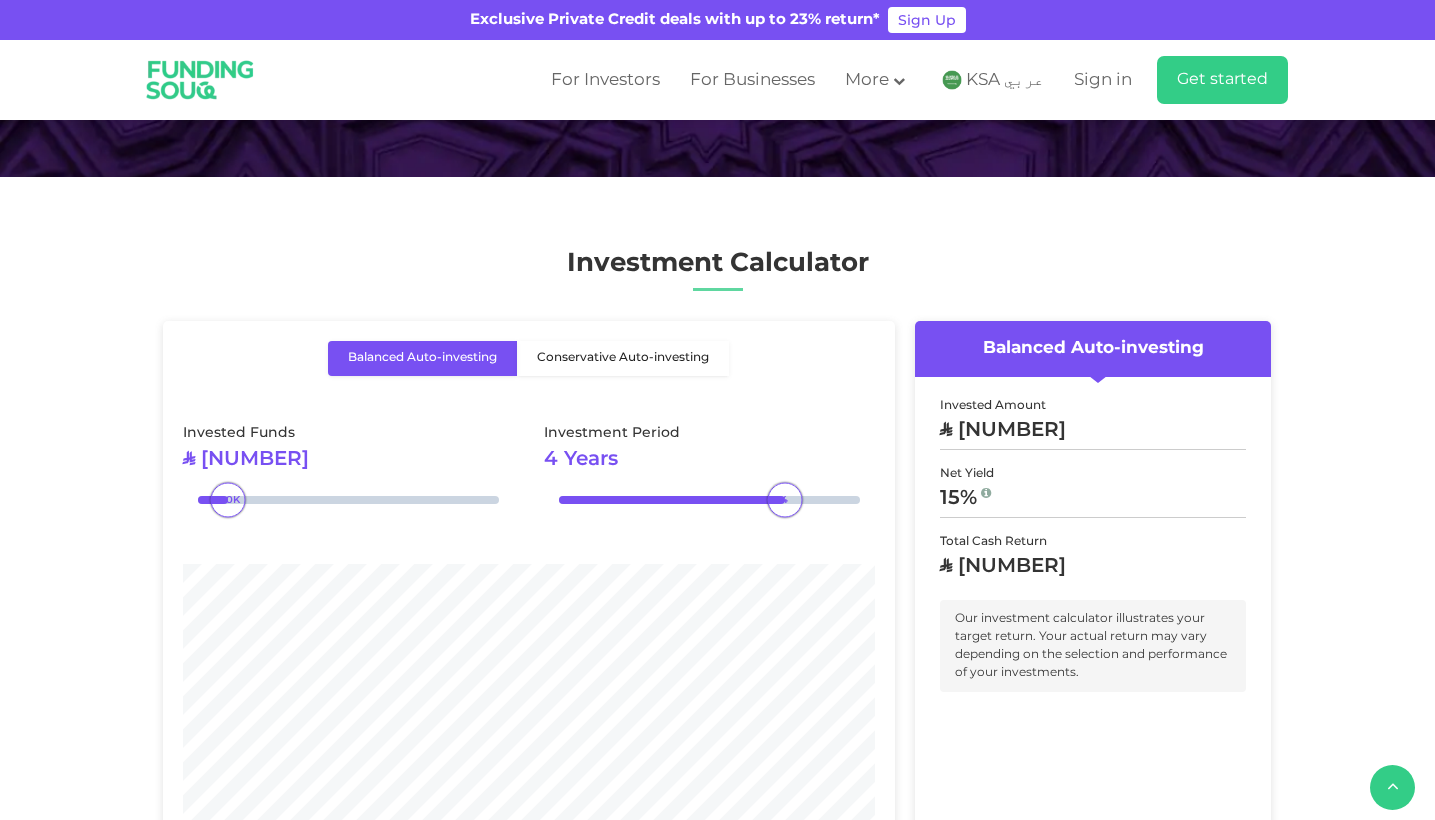 scroll, scrollTop: 2696, scrollLeft: 0, axis: vertical 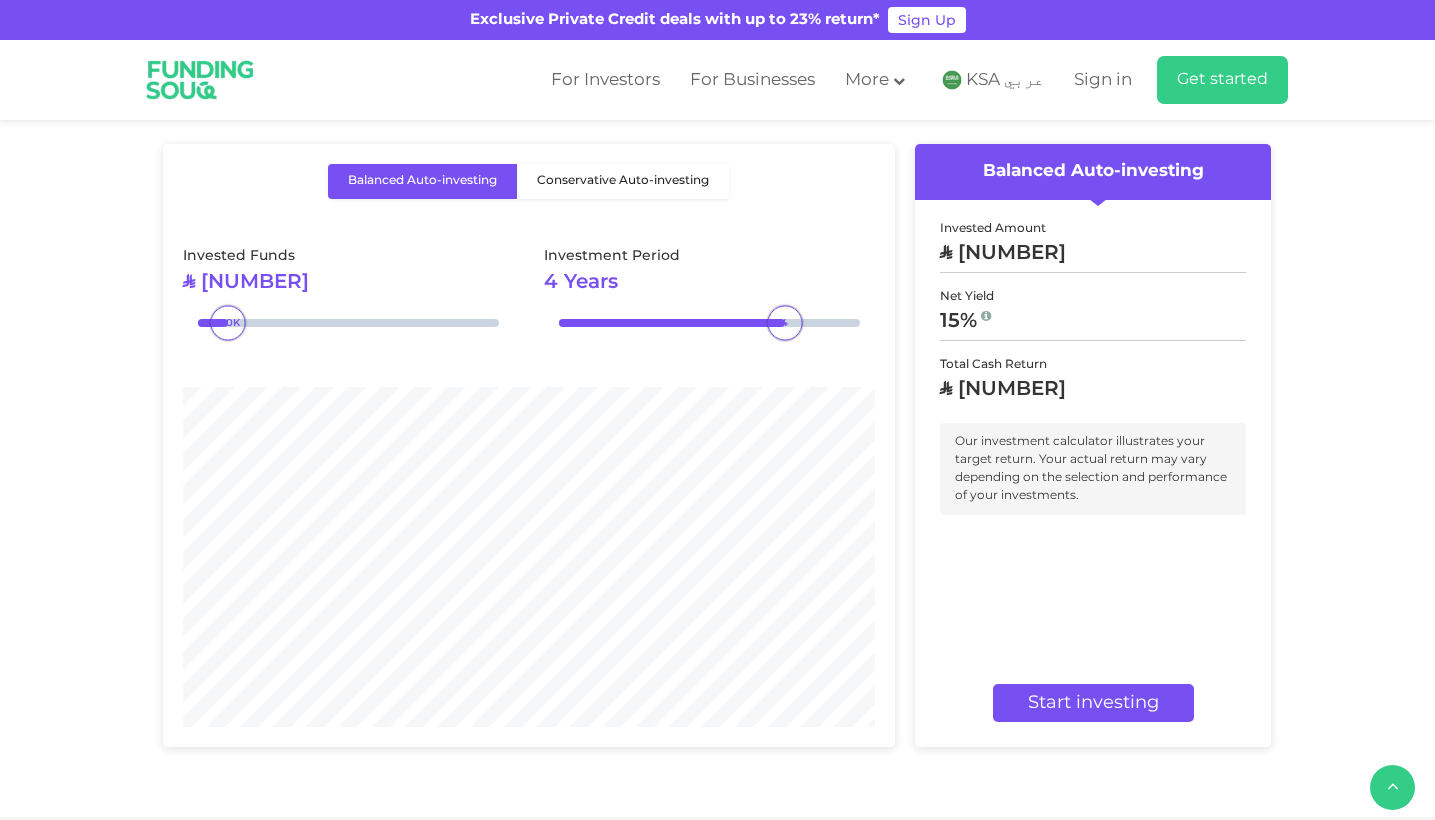 click on "Balanced Auto-investing" at bounding box center (1093, 172) 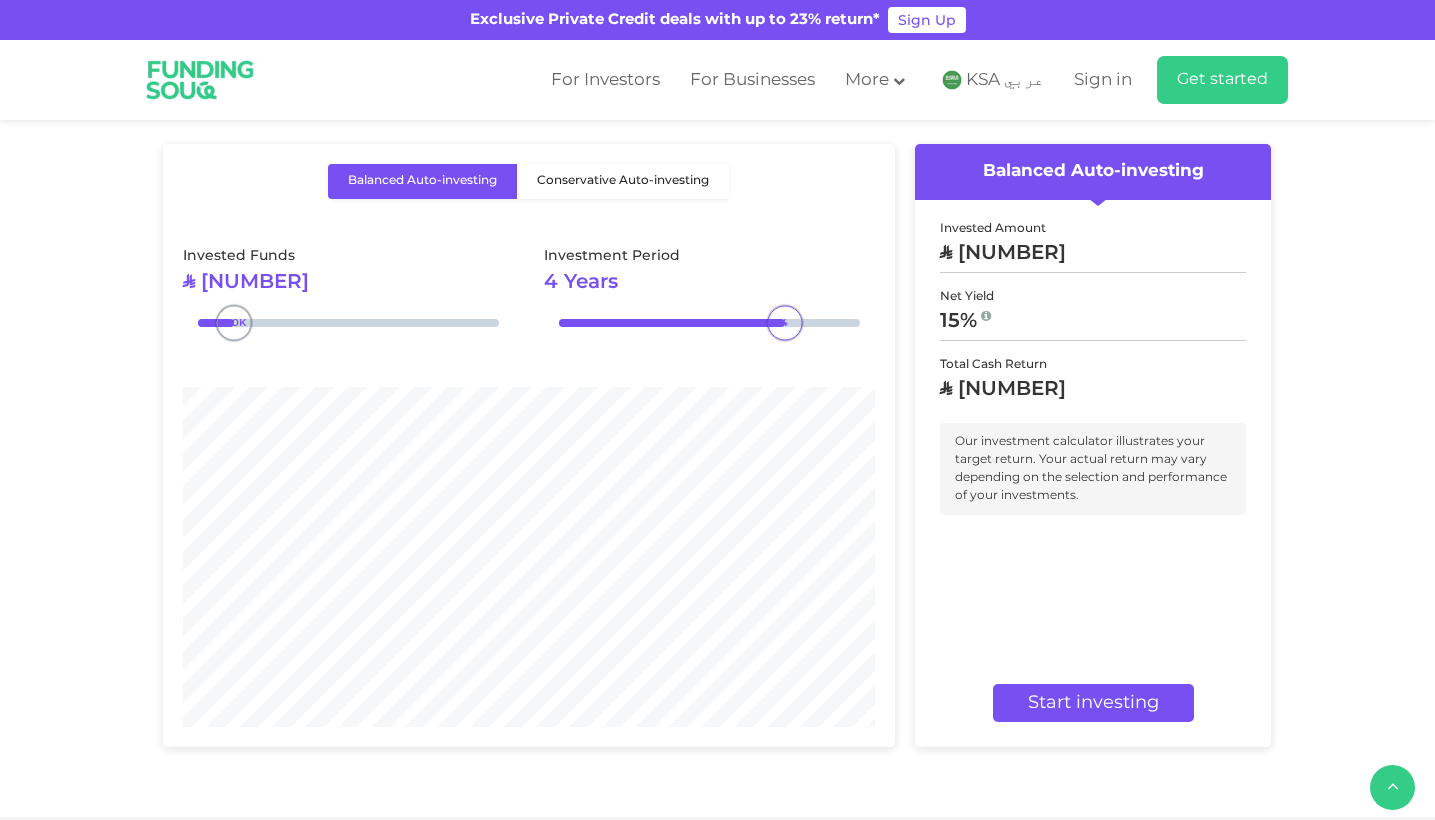 type on "1000000" 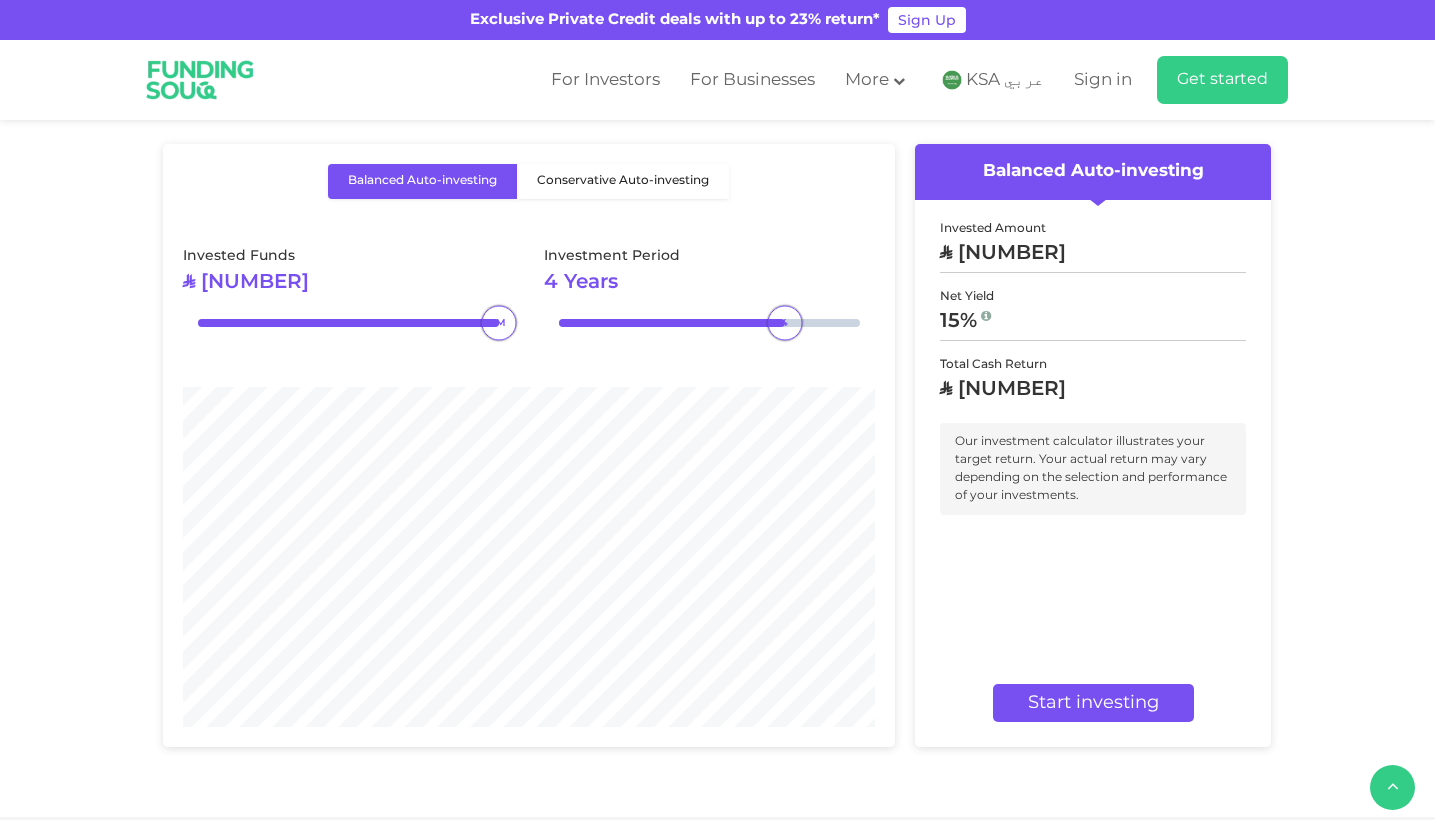 click on "Conservative Auto-investing" at bounding box center [623, 181] 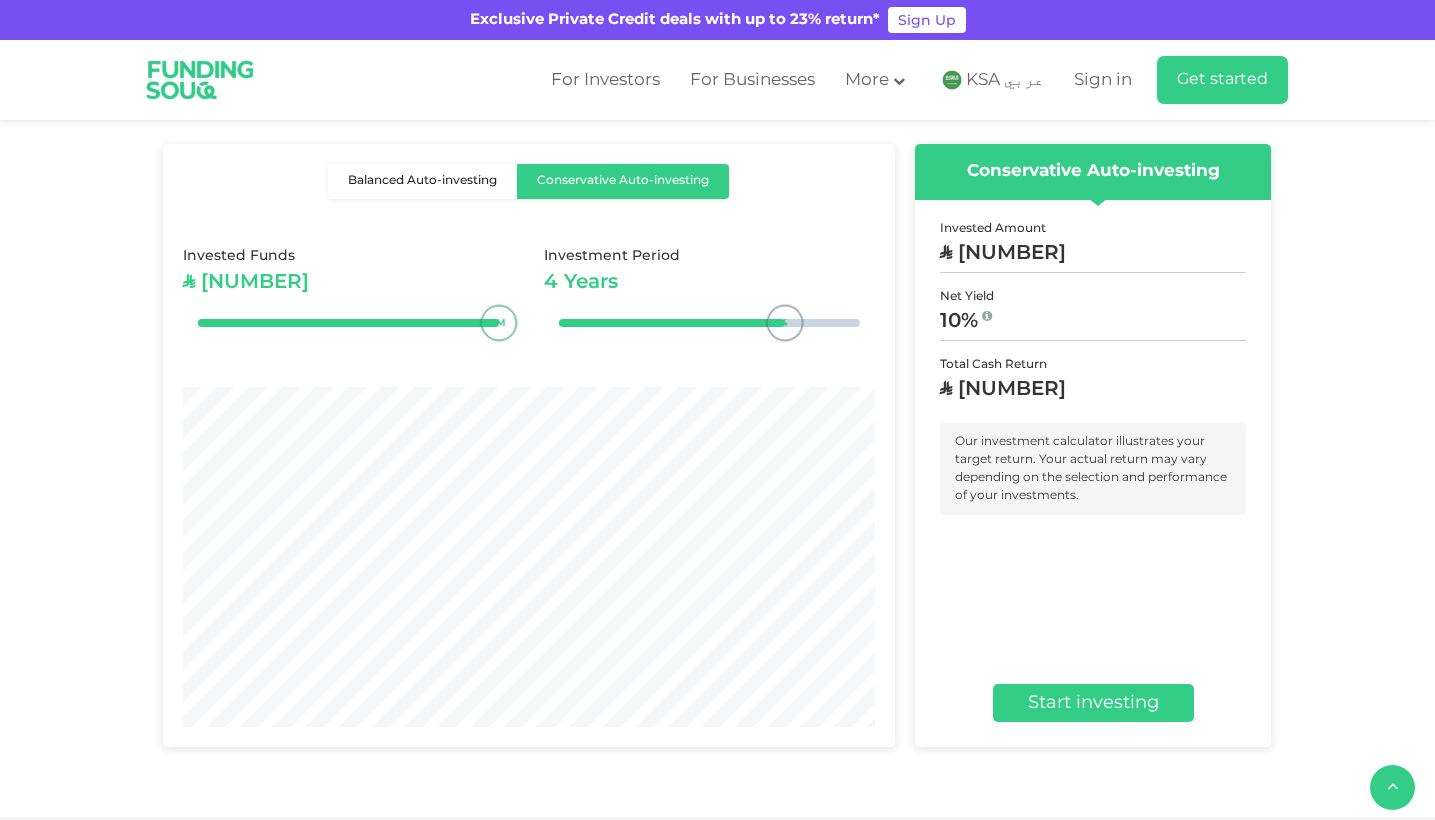 type on "5" 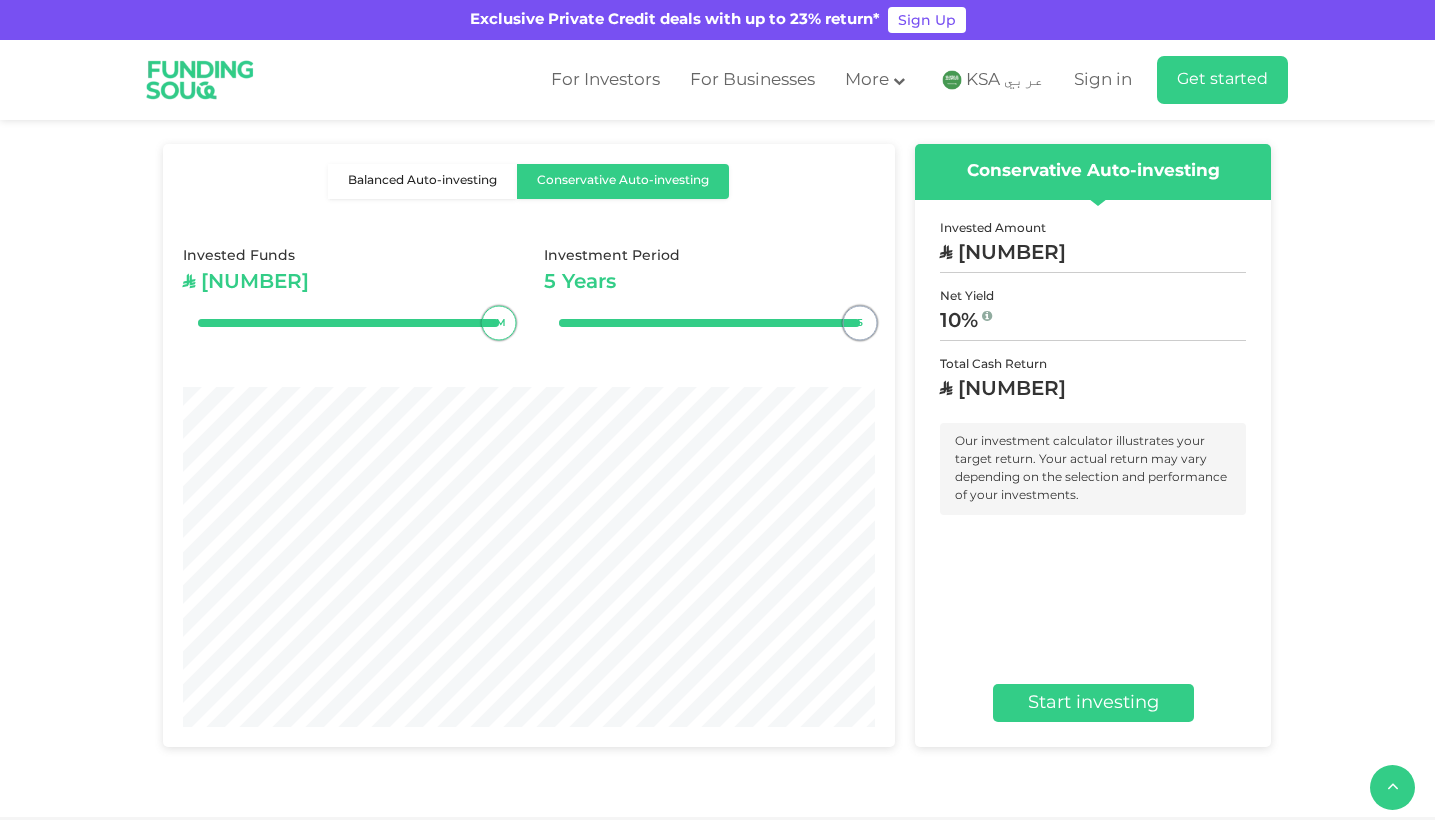 drag, startPoint x: 793, startPoint y: 314, endPoint x: 906, endPoint y: 310, distance: 113.07078 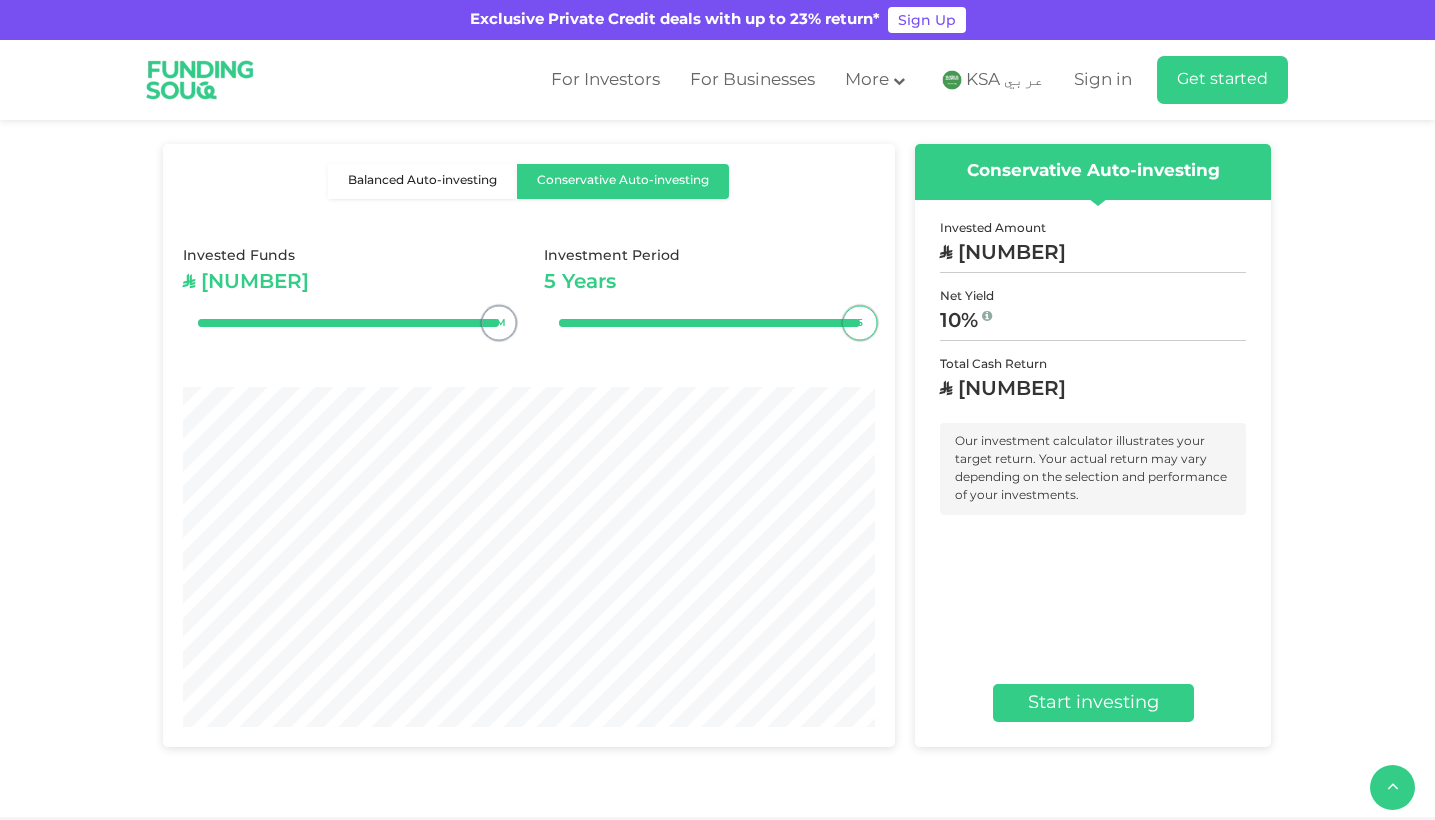 type on "1000000" 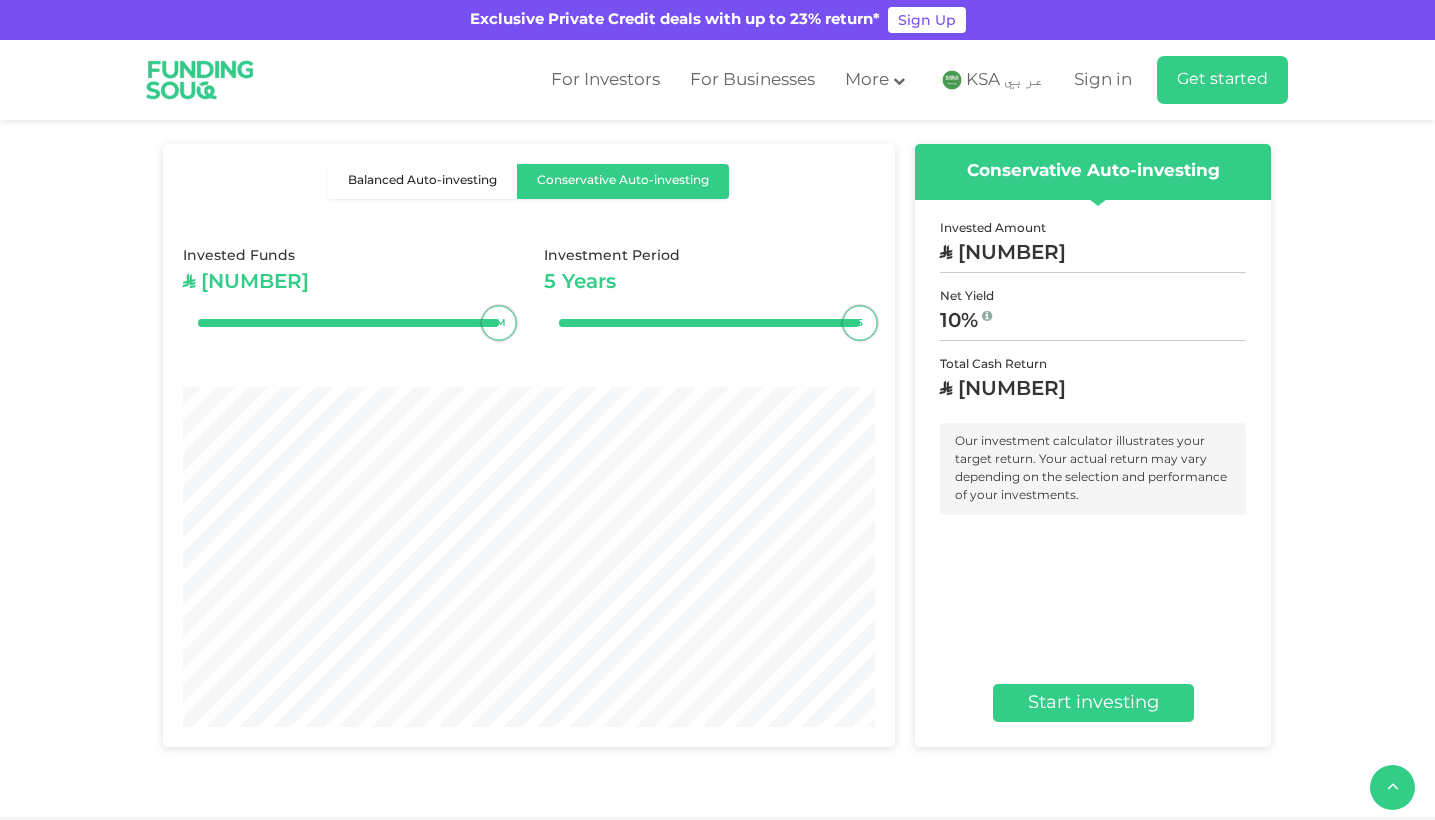 click on "Invested Funds
ʢ
1.000.000" at bounding box center (348, 270) 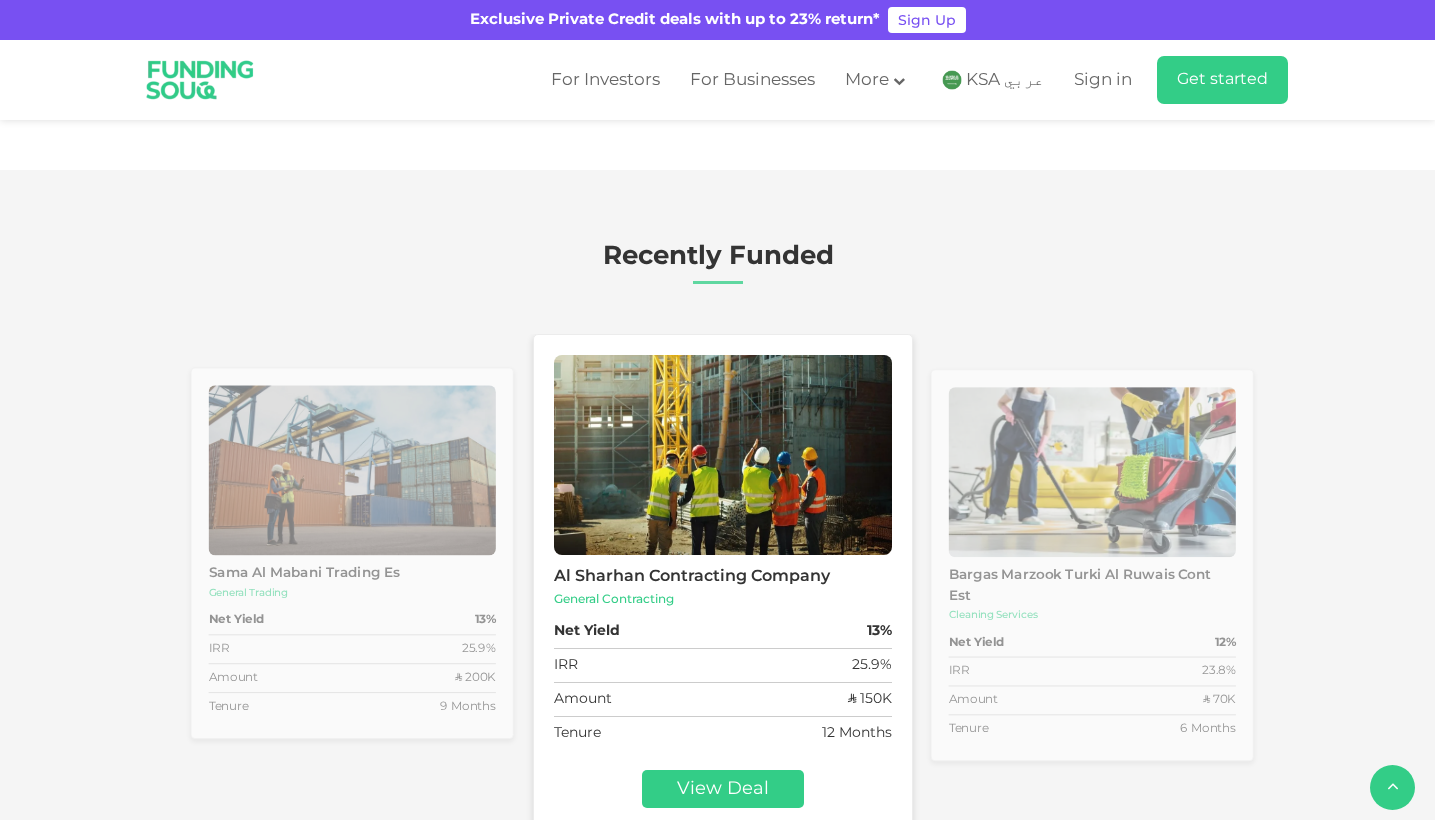 scroll, scrollTop: 3448, scrollLeft: 0, axis: vertical 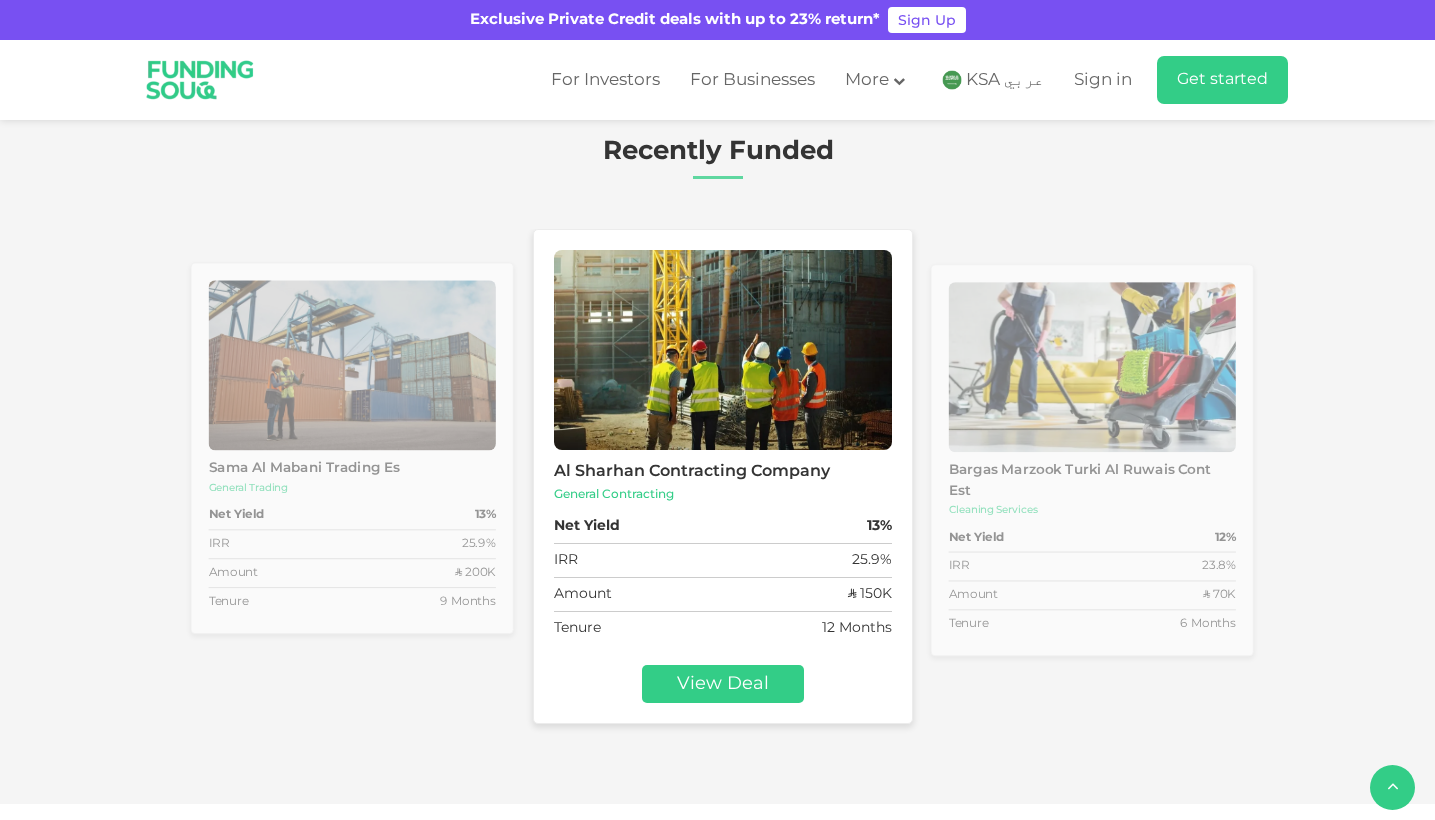 drag, startPoint x: 1366, startPoint y: 636, endPoint x: 891, endPoint y: 608, distance: 475.82455 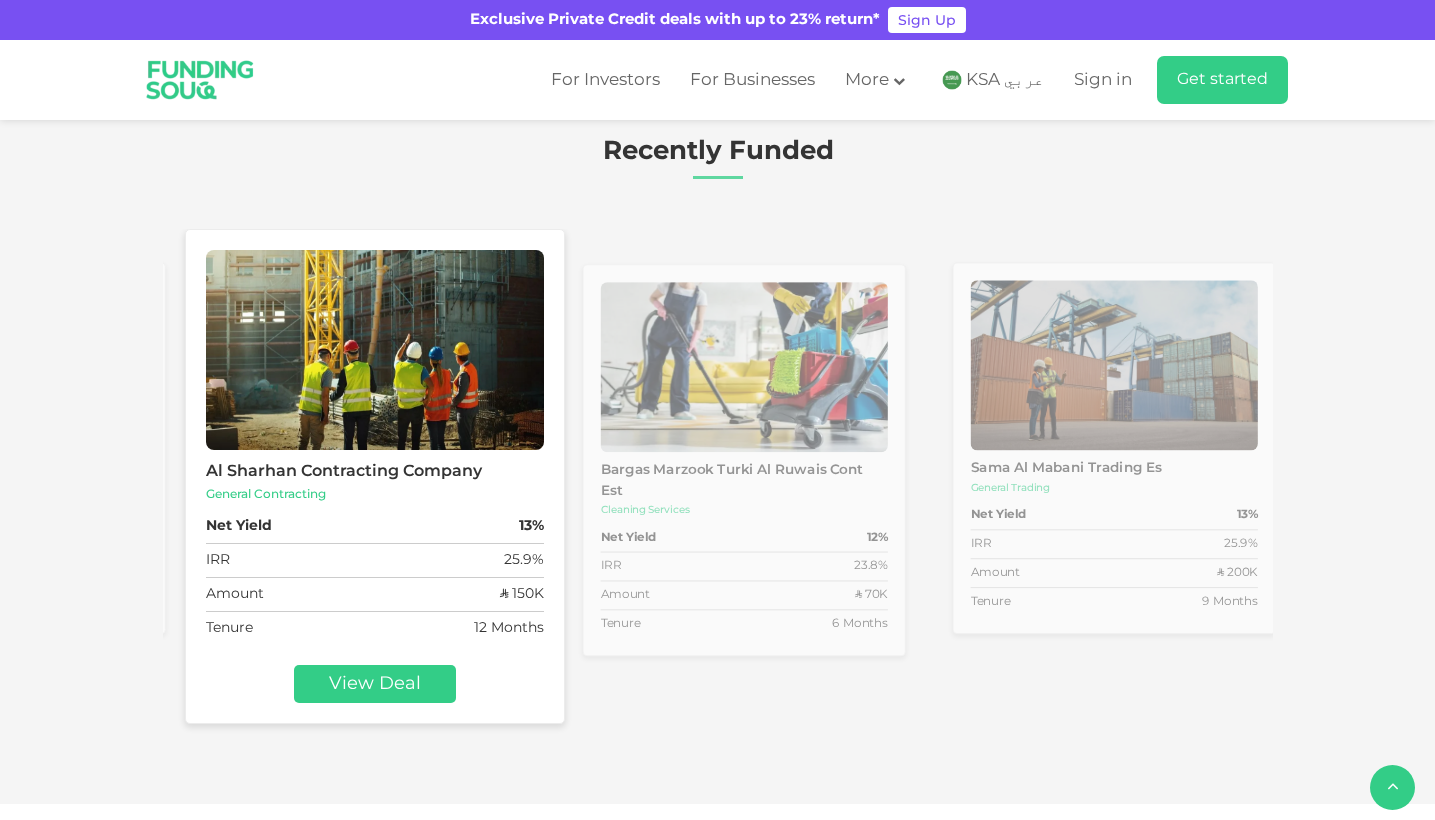 drag, startPoint x: 1038, startPoint y: 599, endPoint x: 693, endPoint y: 542, distance: 349.677 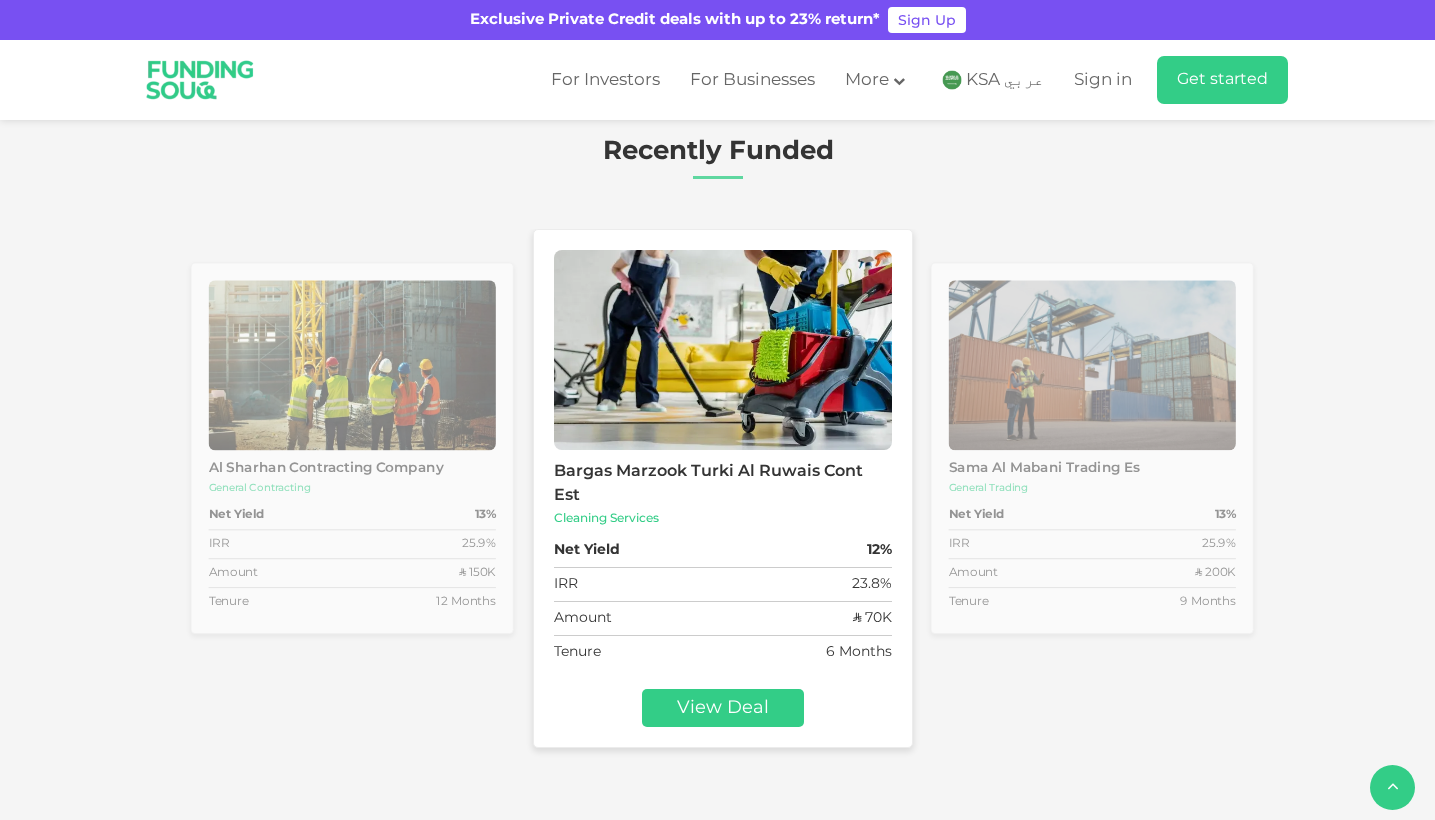 click on "Bargas Marzook Turki Al Ruwais Cont Est" at bounding box center (723, 484) 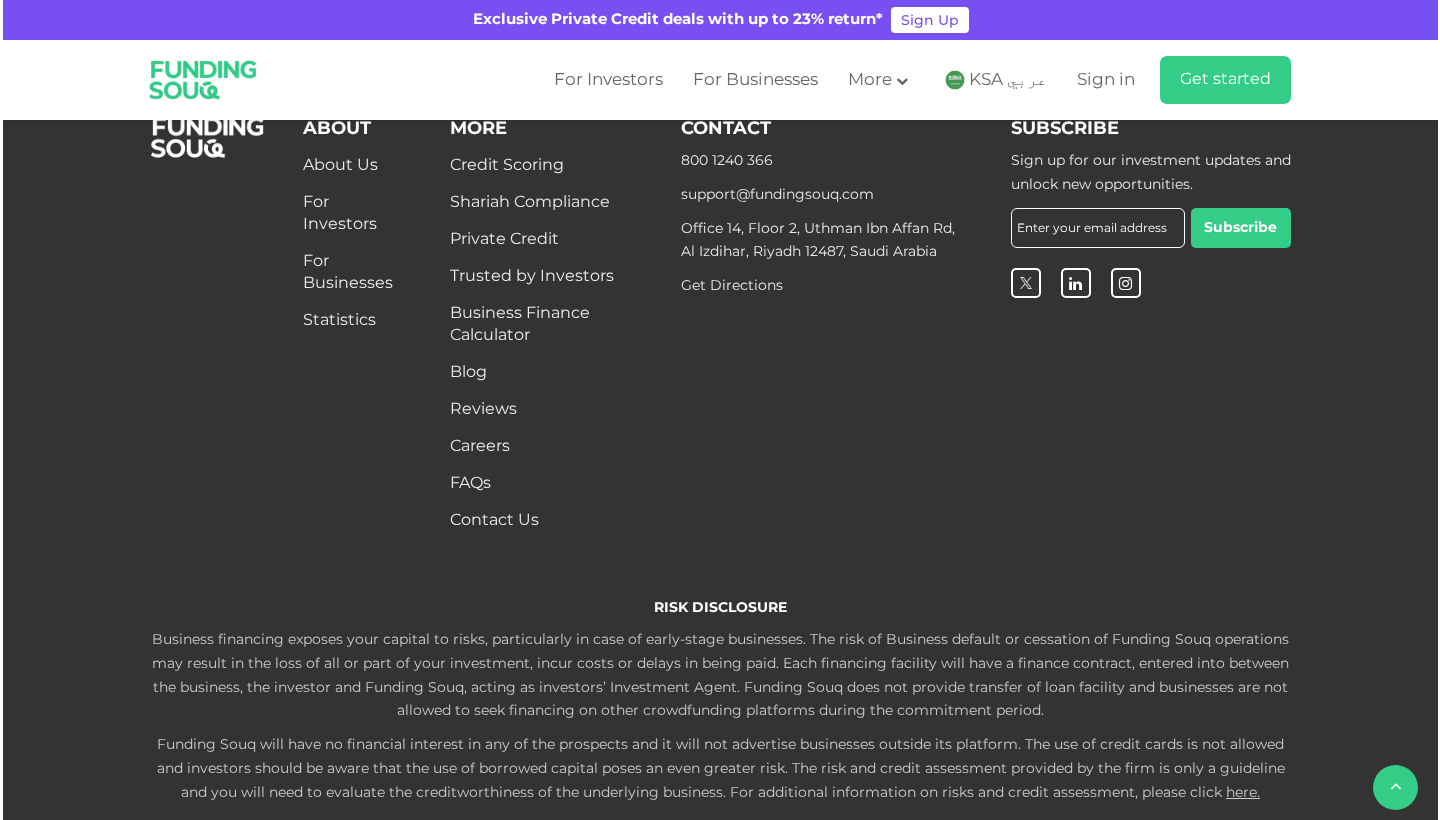 scroll, scrollTop: 4743, scrollLeft: 0, axis: vertical 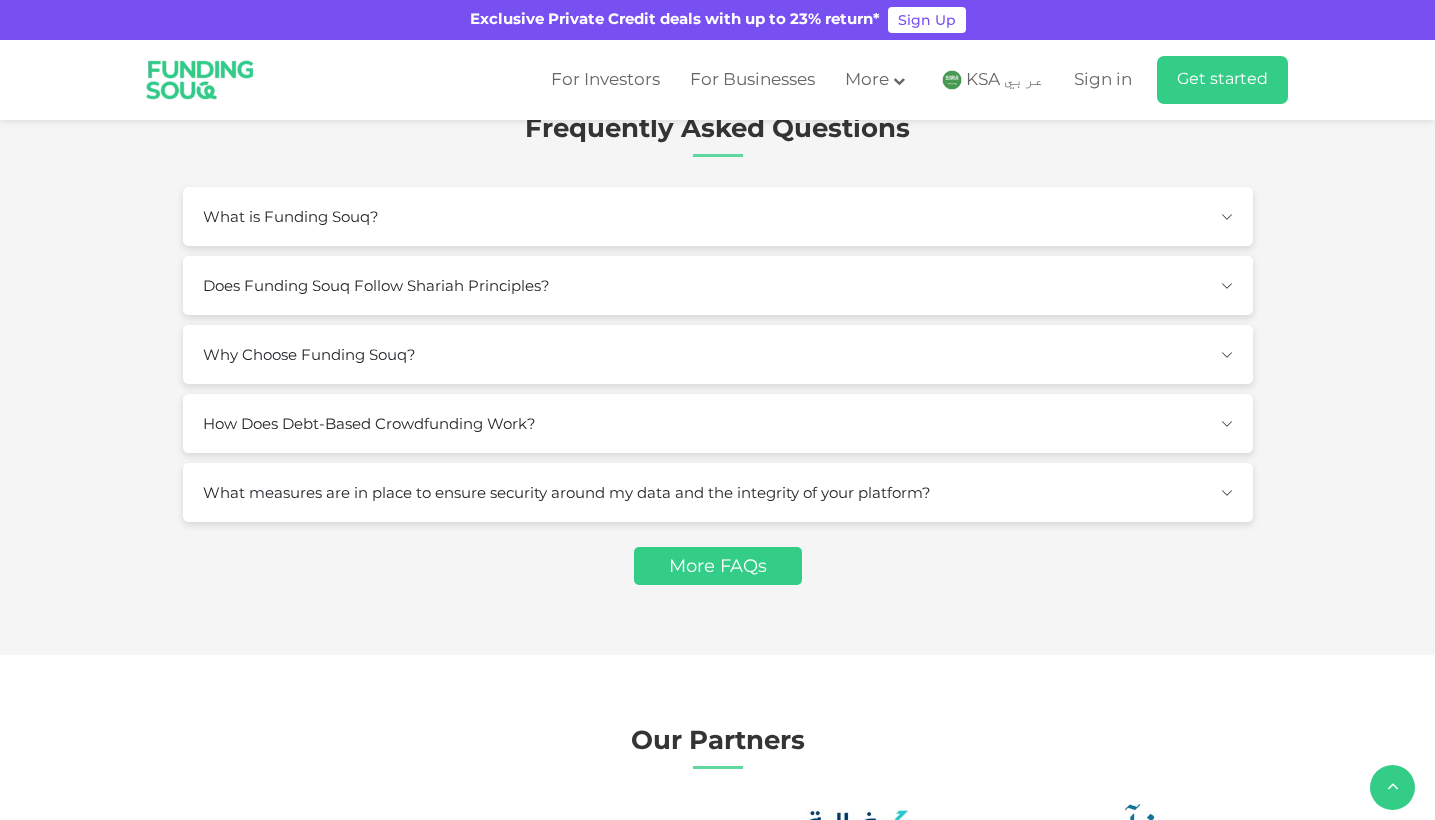 click on "KSA عربي" at bounding box center (1005, 80) 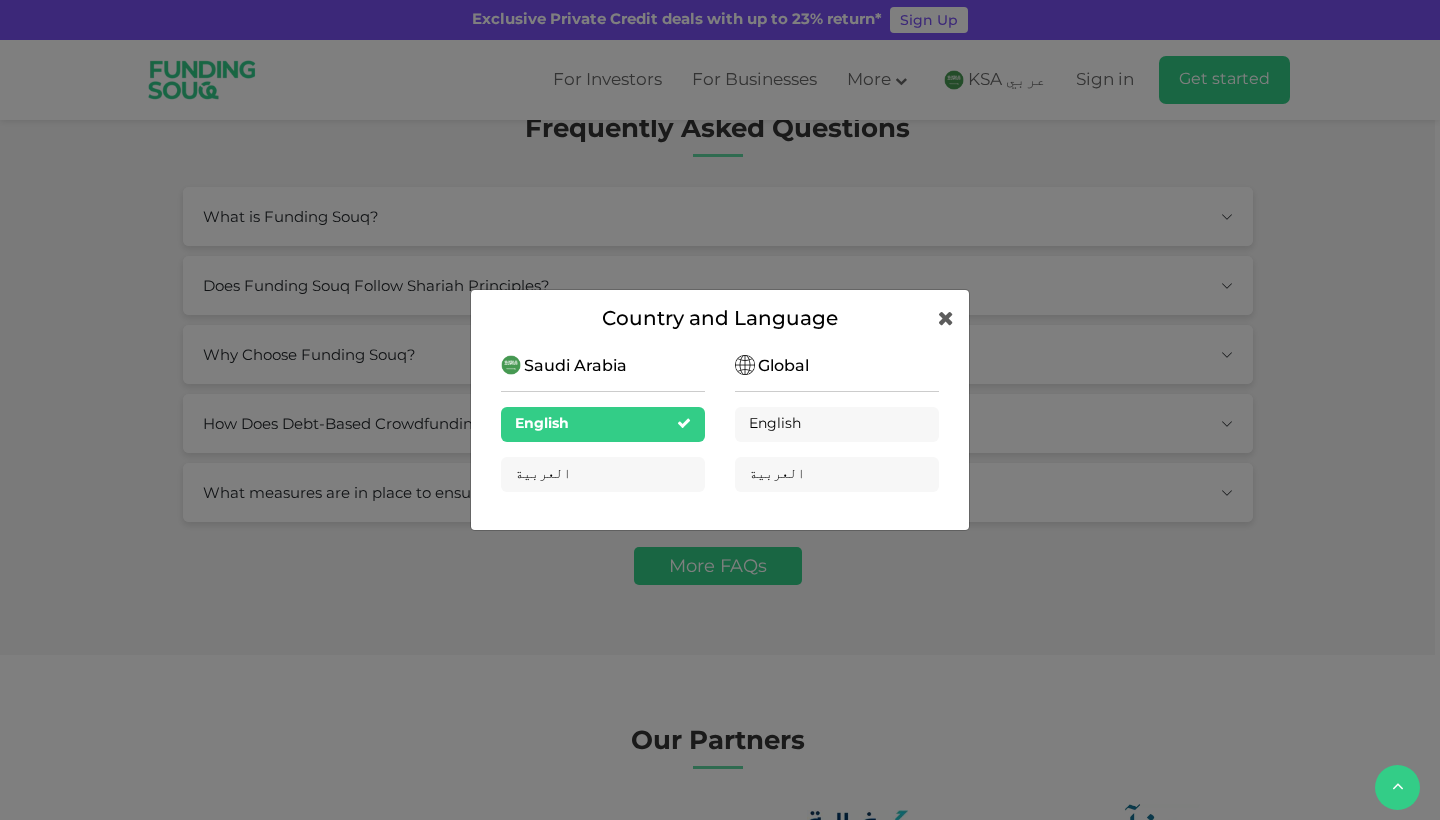 click on "Global
English
العربية" at bounding box center (837, 431) 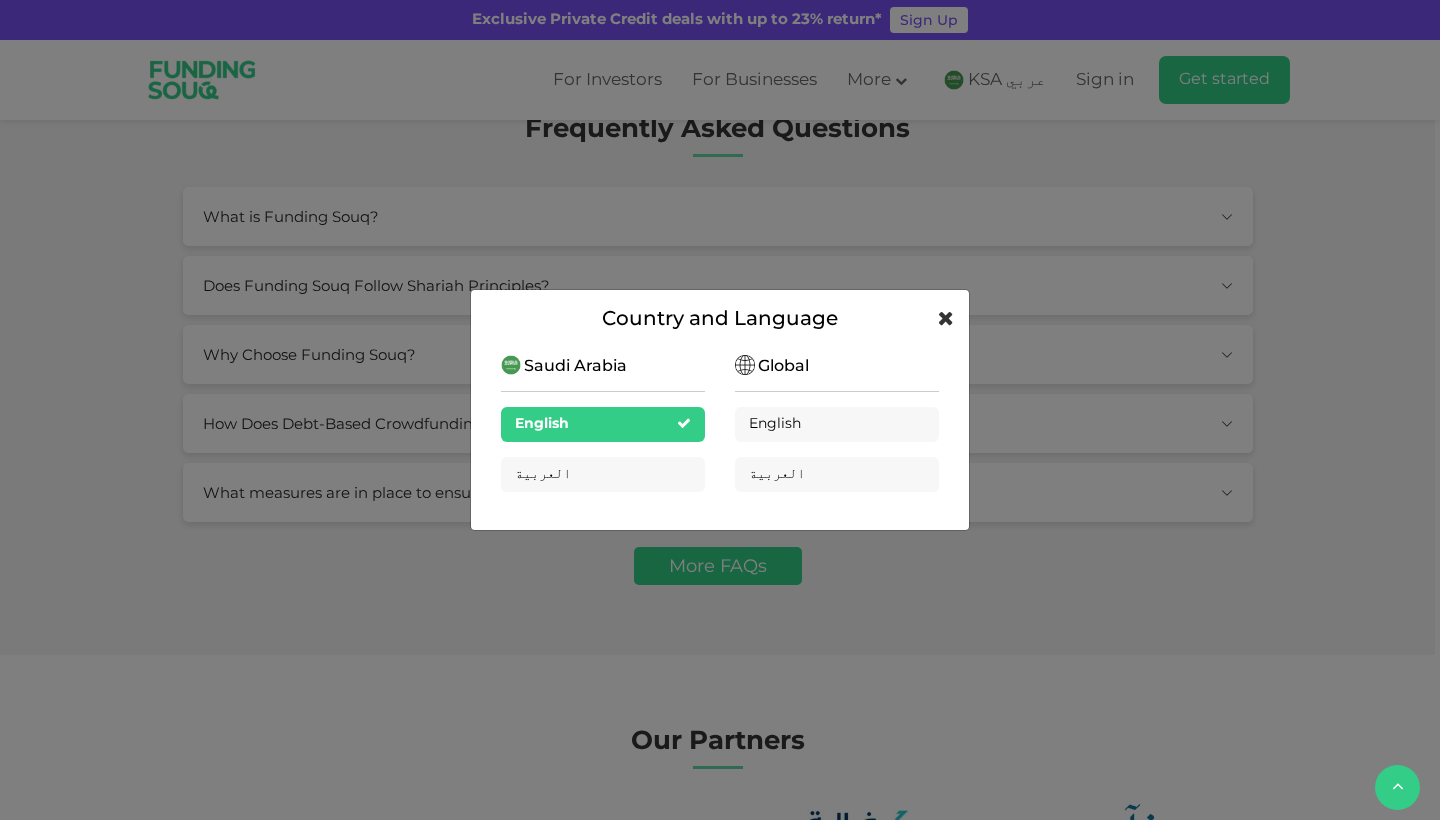 click at bounding box center (946, 318) 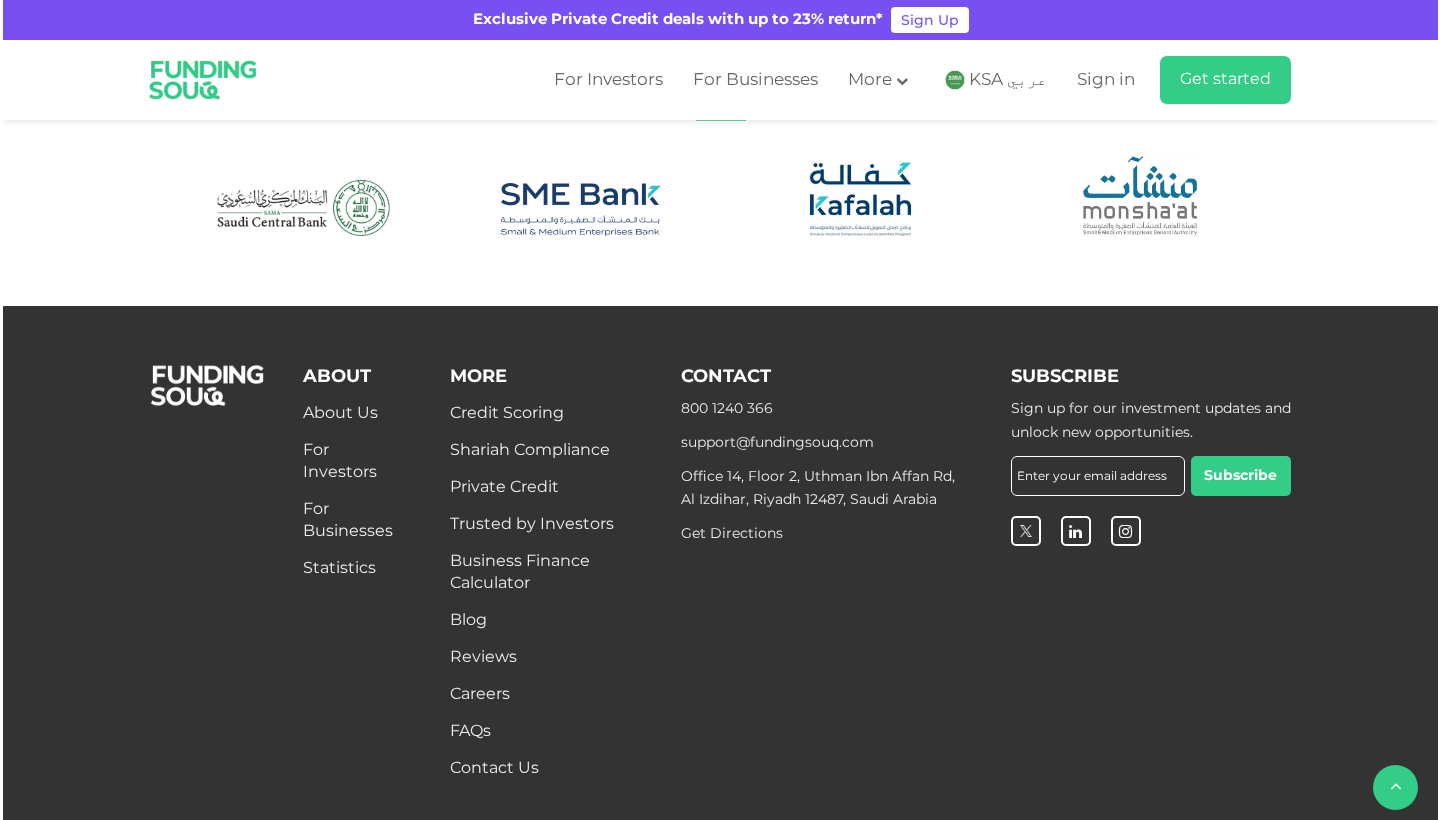 scroll, scrollTop: 5207, scrollLeft: 0, axis: vertical 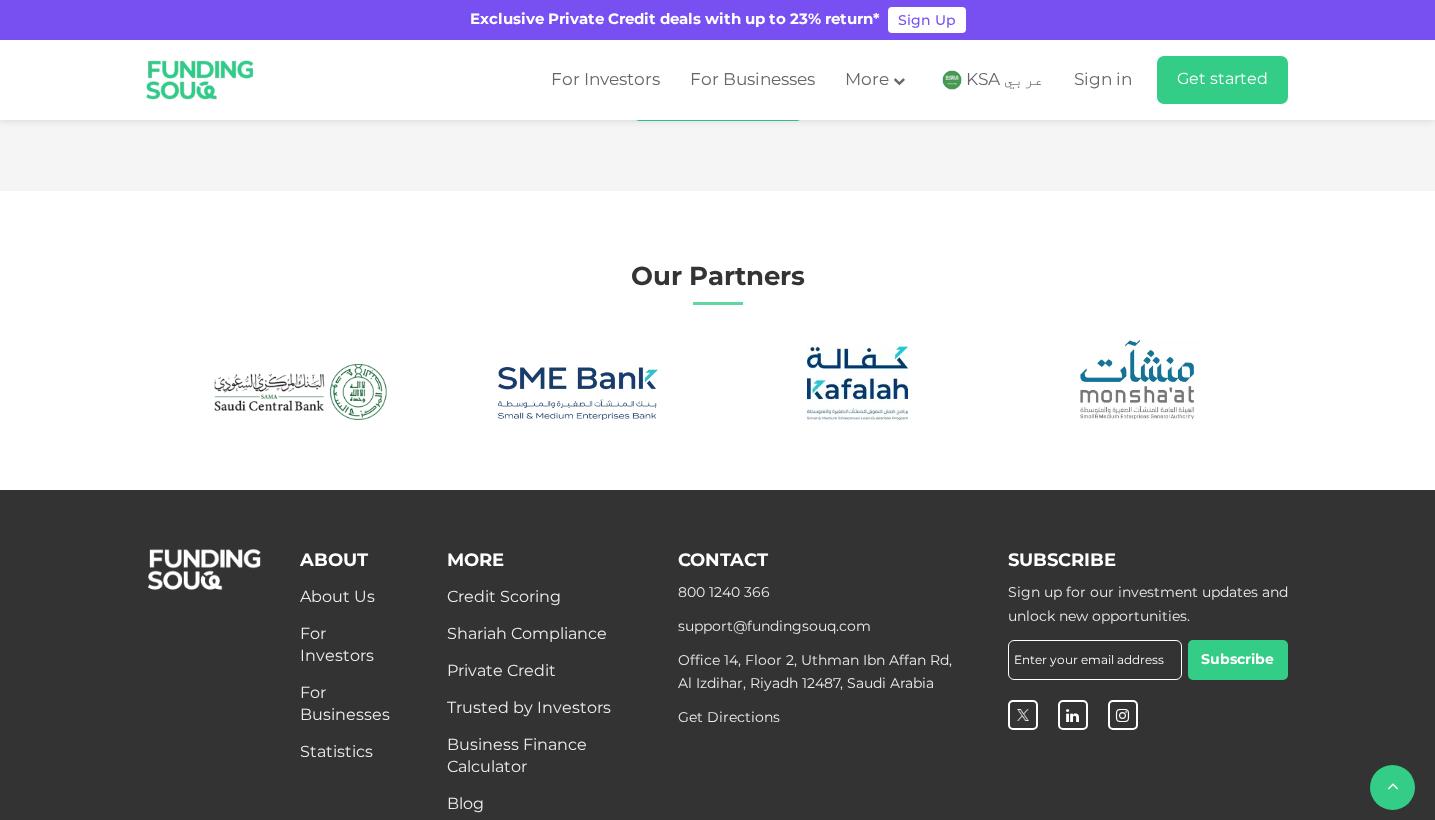 click on "KSA عربي" at bounding box center (993, 80) 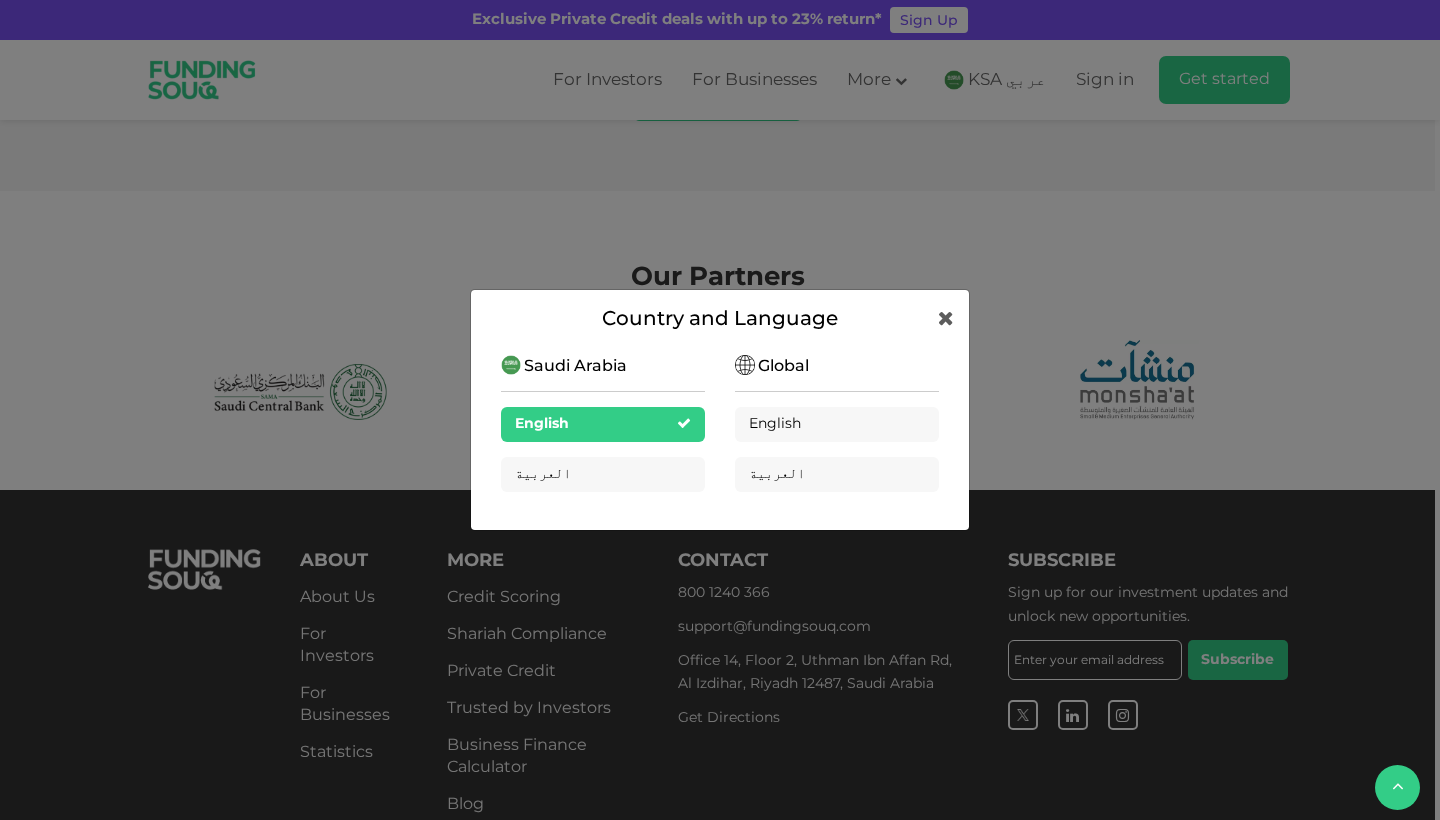 click on "Global
English
العربية" at bounding box center (837, 431) 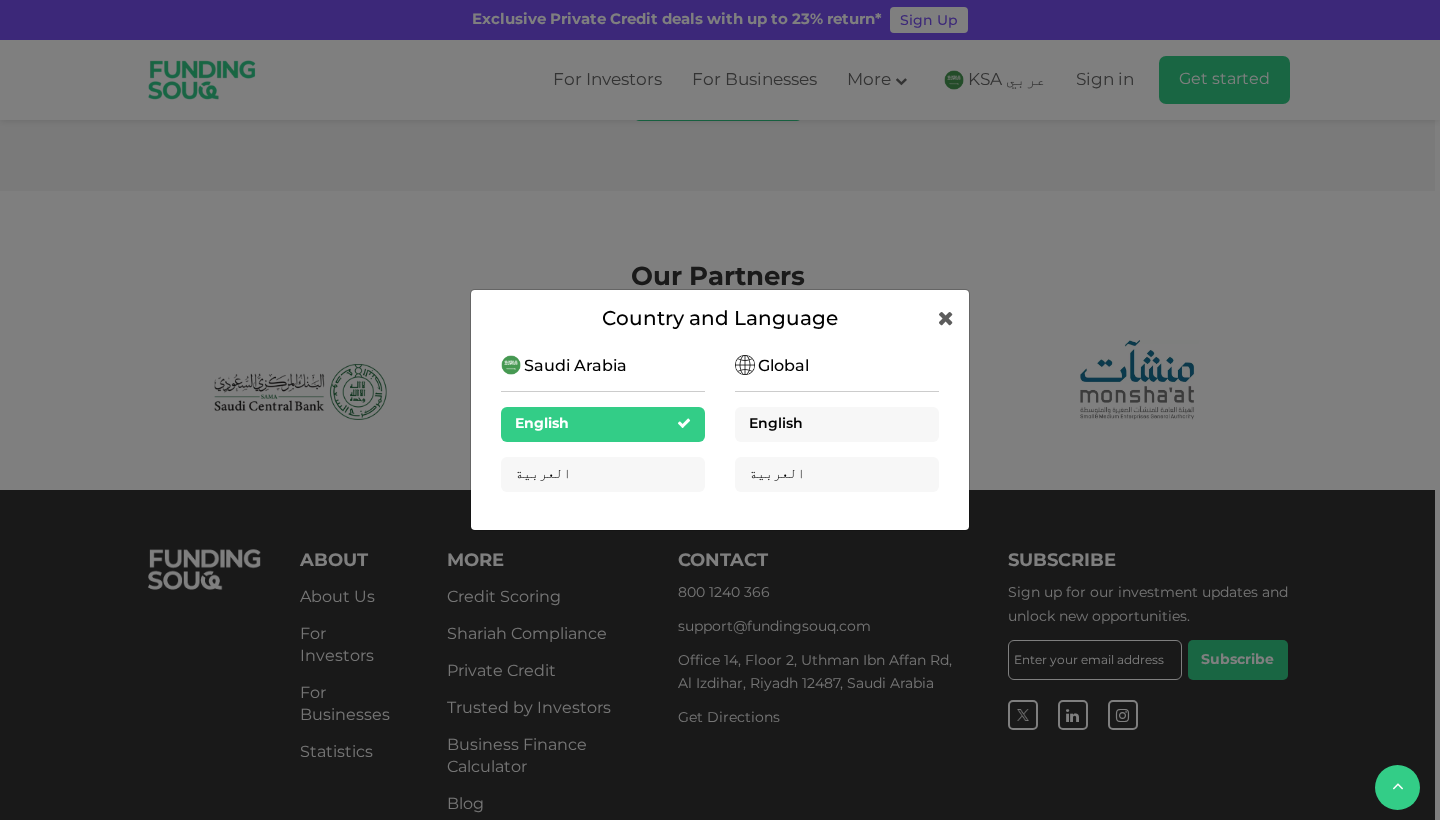 click on "English" at bounding box center (837, 424) 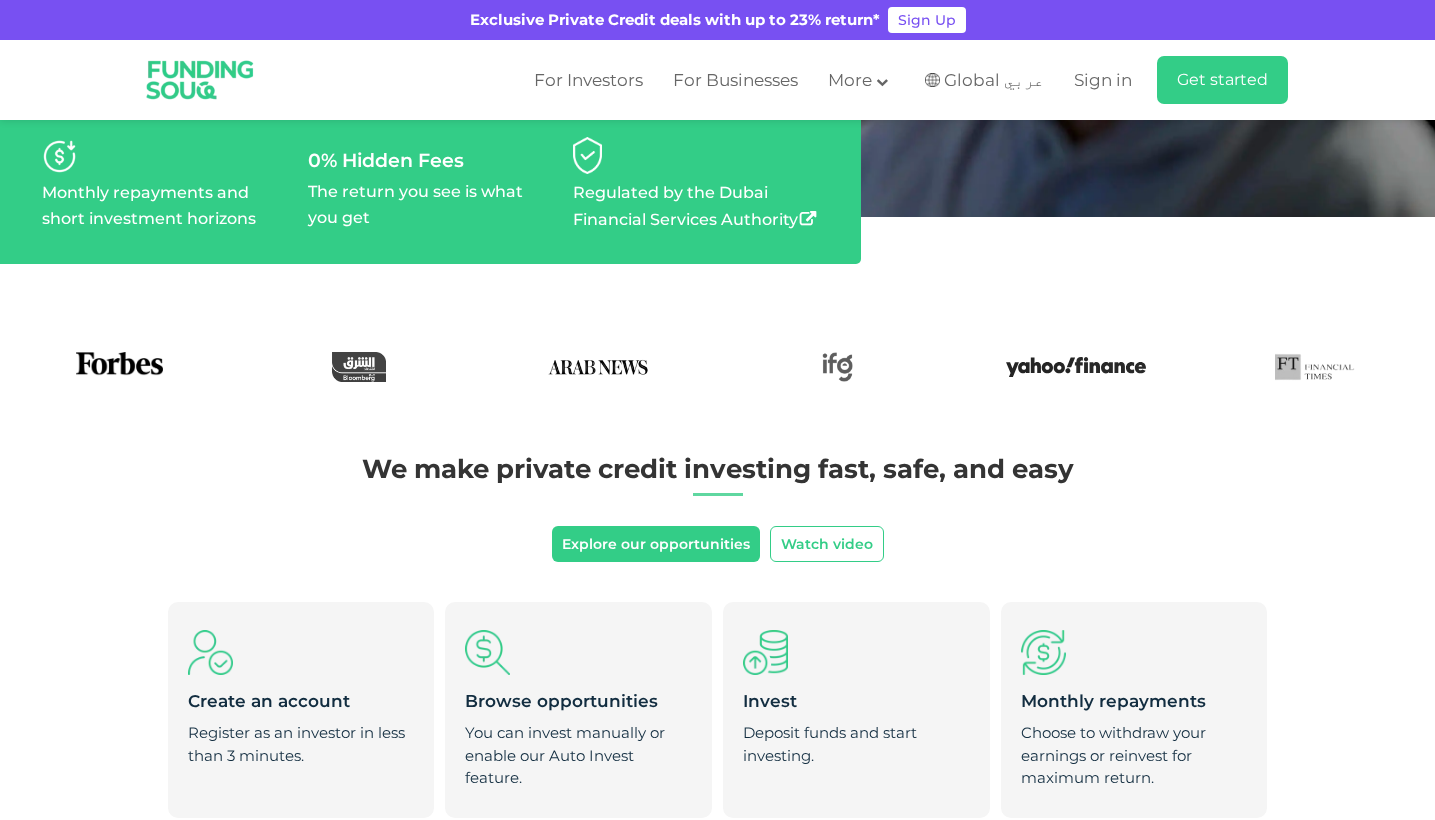 scroll, scrollTop: 0, scrollLeft: 0, axis: both 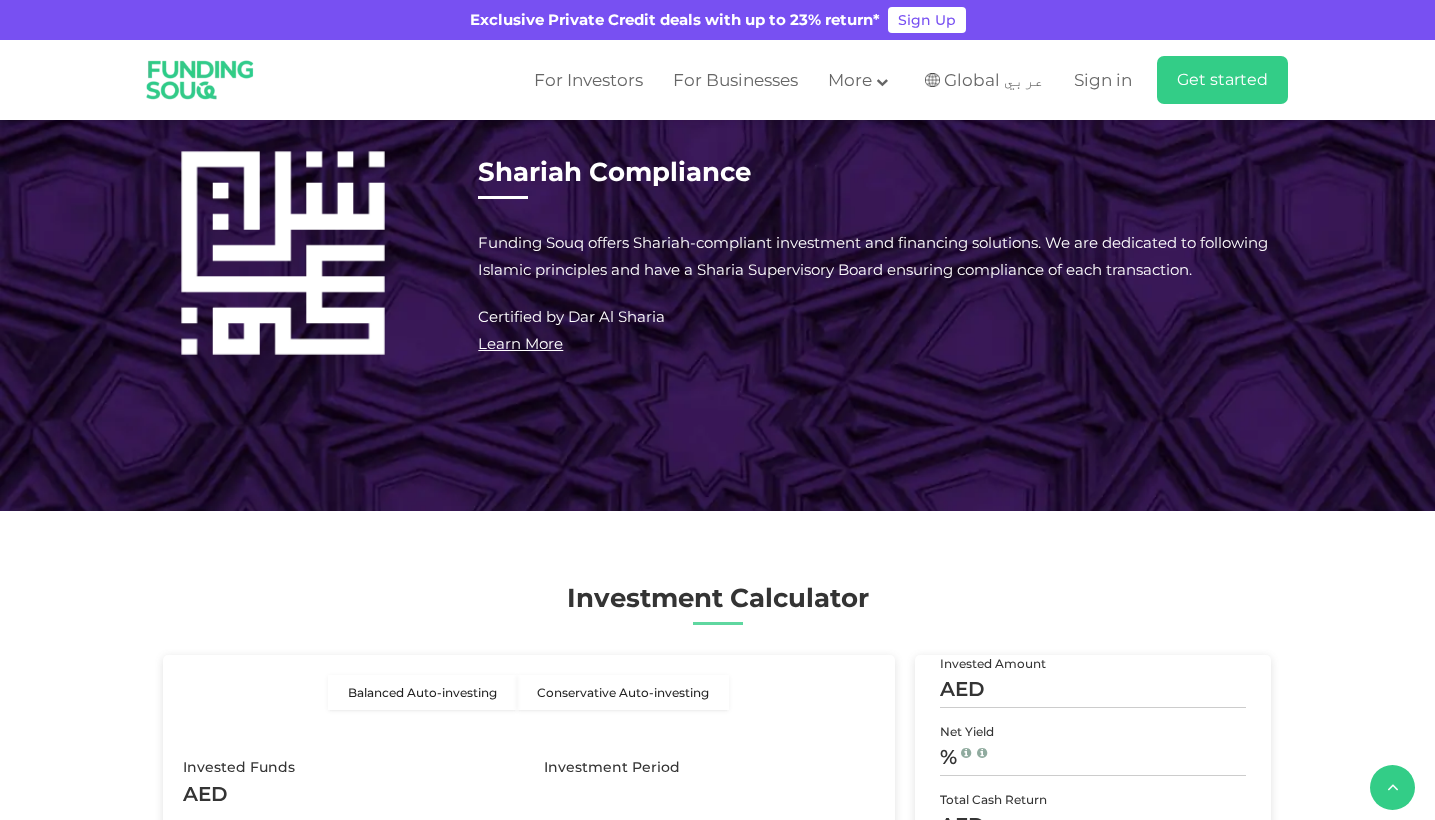 type 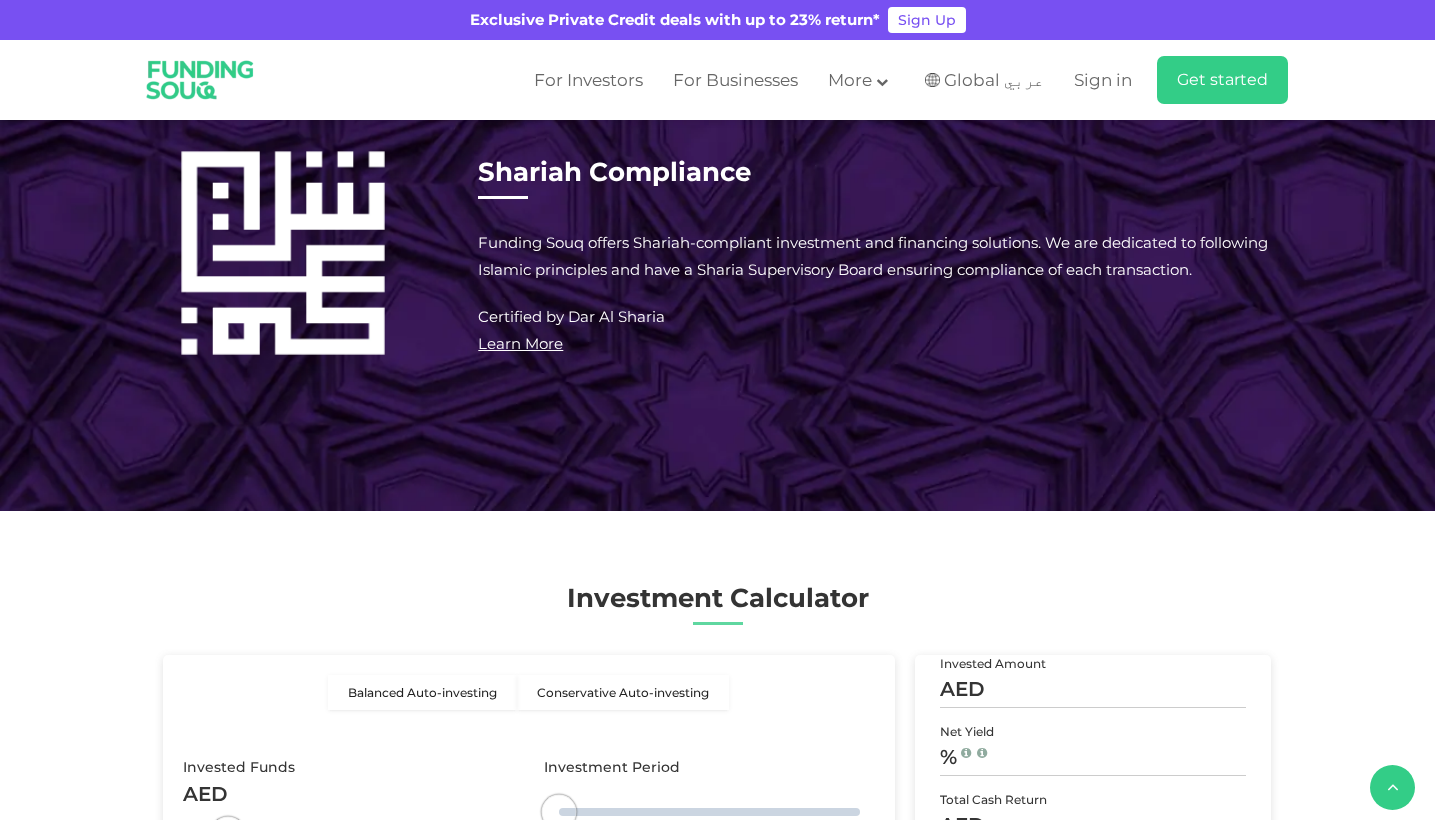 scroll, scrollTop: 2580, scrollLeft: 0, axis: vertical 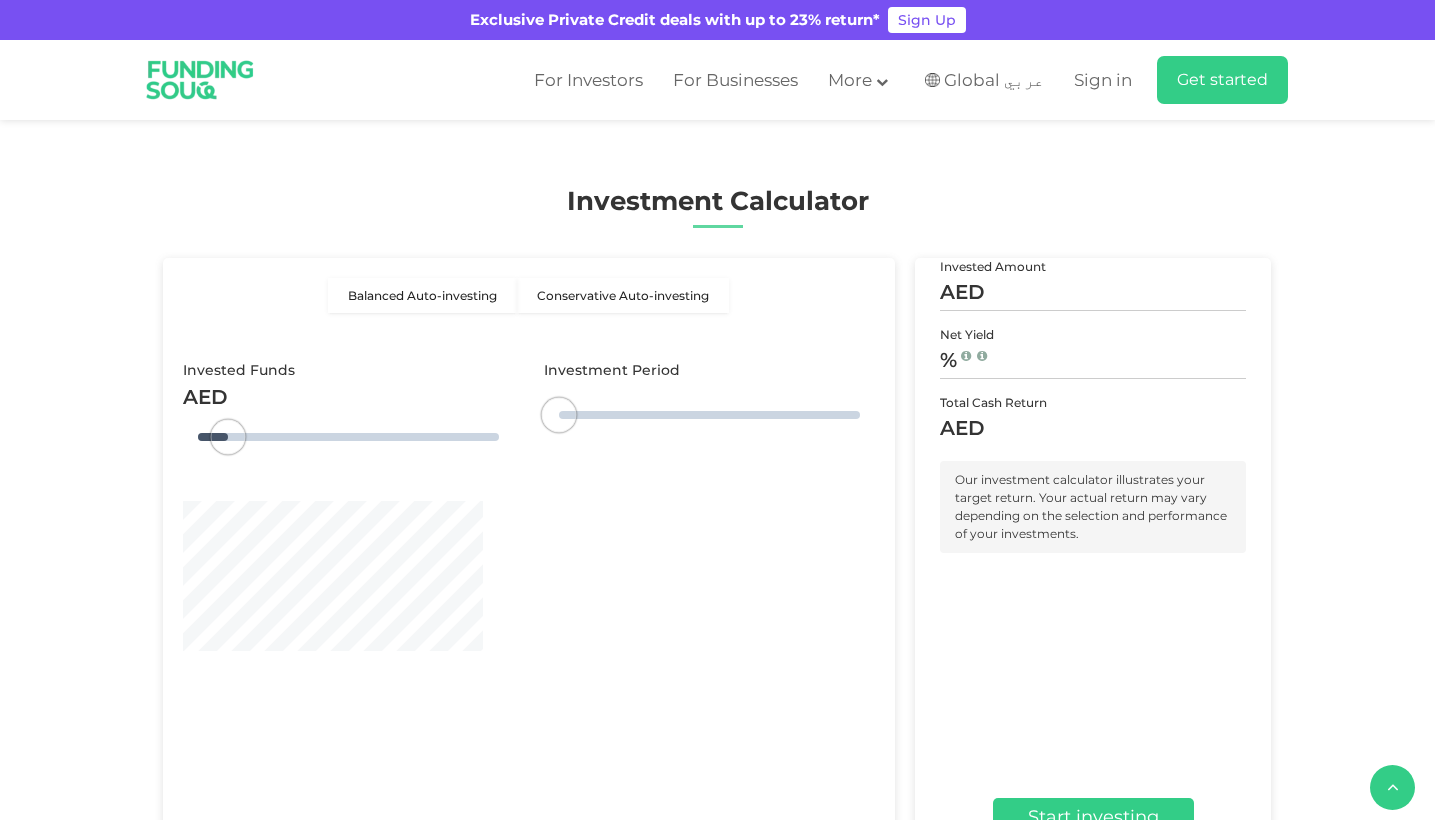 type on "4" 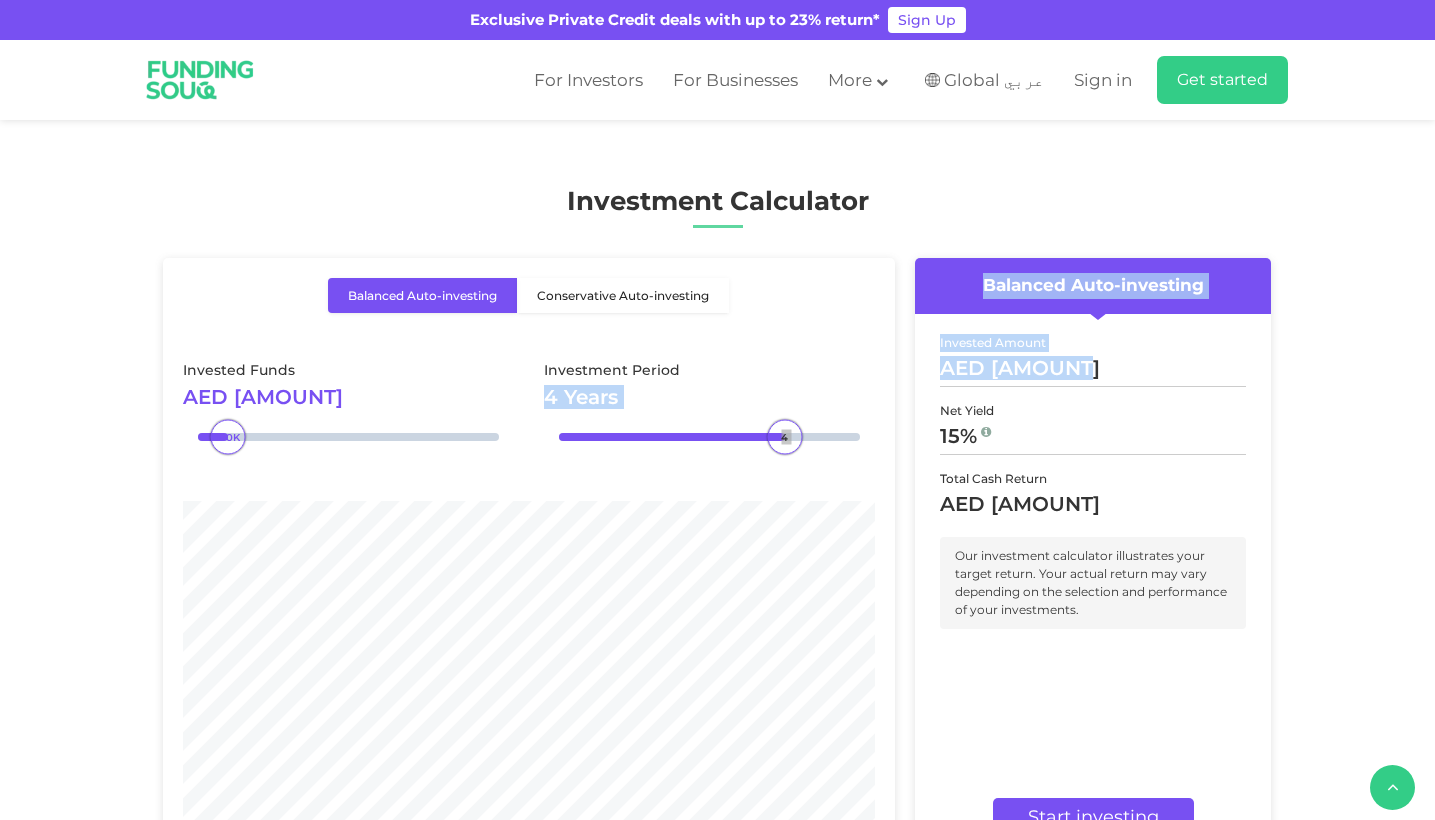 drag, startPoint x: 1089, startPoint y: 359, endPoint x: 869, endPoint y: 360, distance: 220.00227 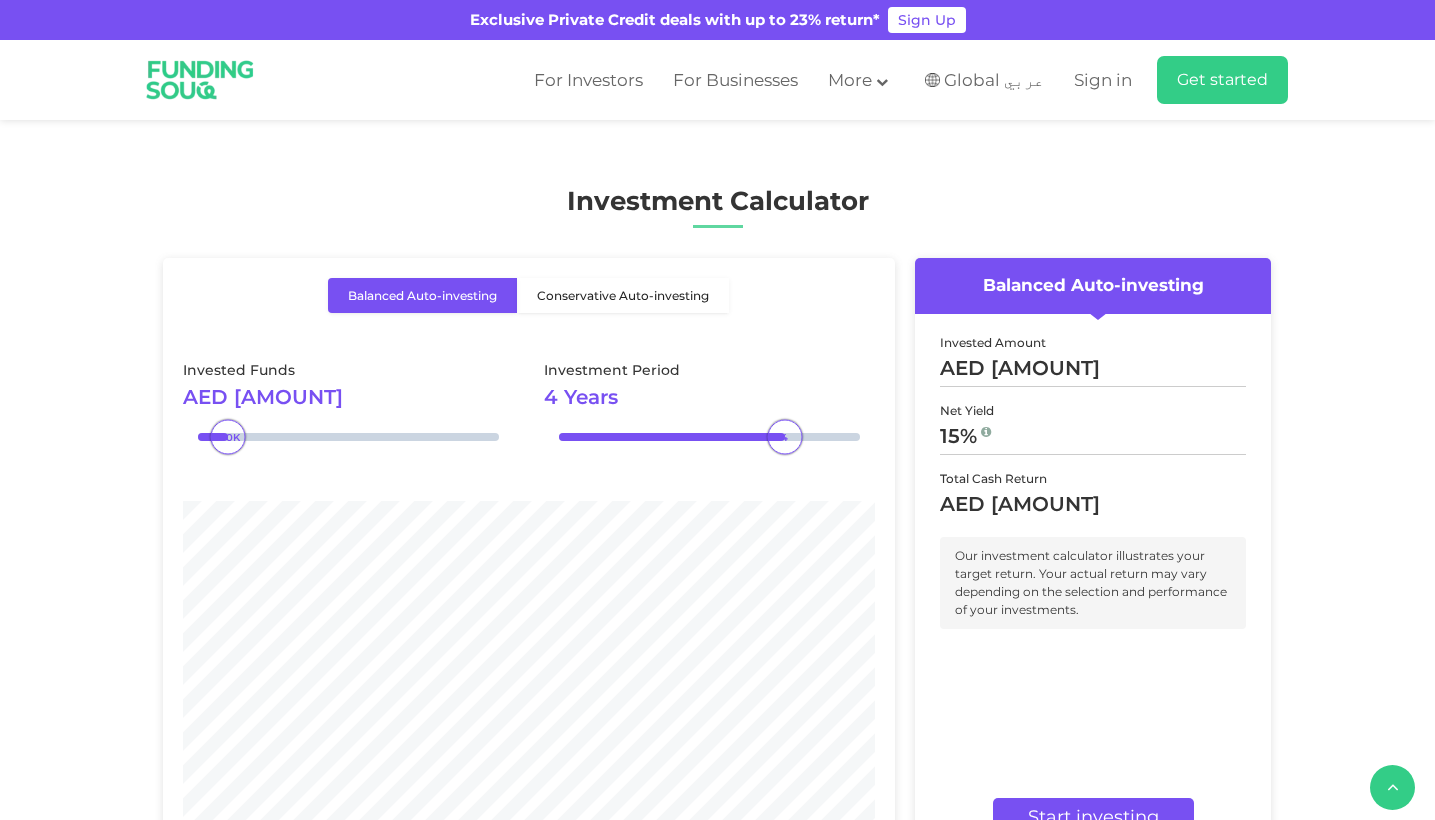 click on "Balanced Auto-investing
Conservative Auto-investing
Invested Funds
AED
[AMOUNT]" at bounding box center (529, 559) 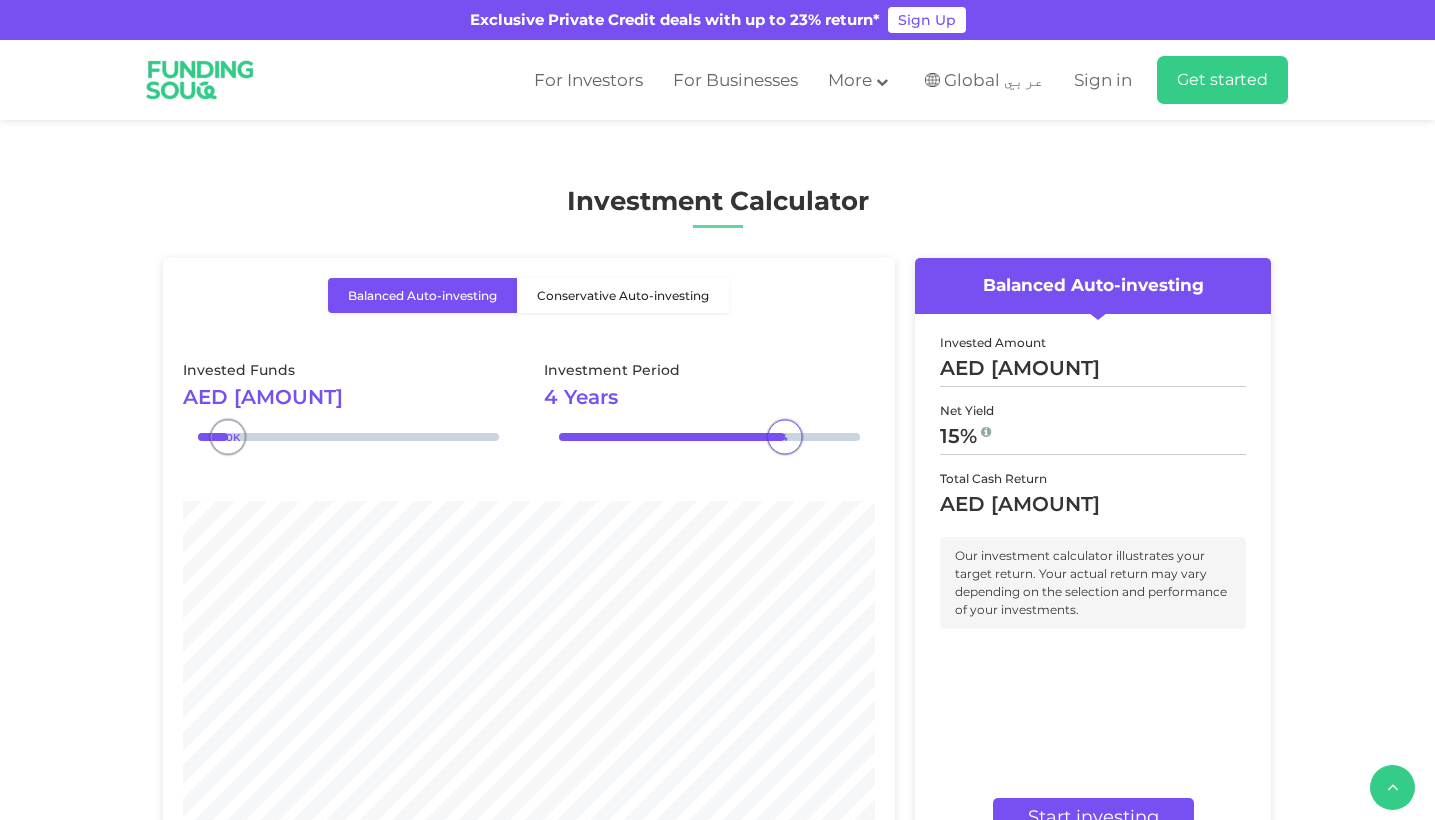 type on "1000000" 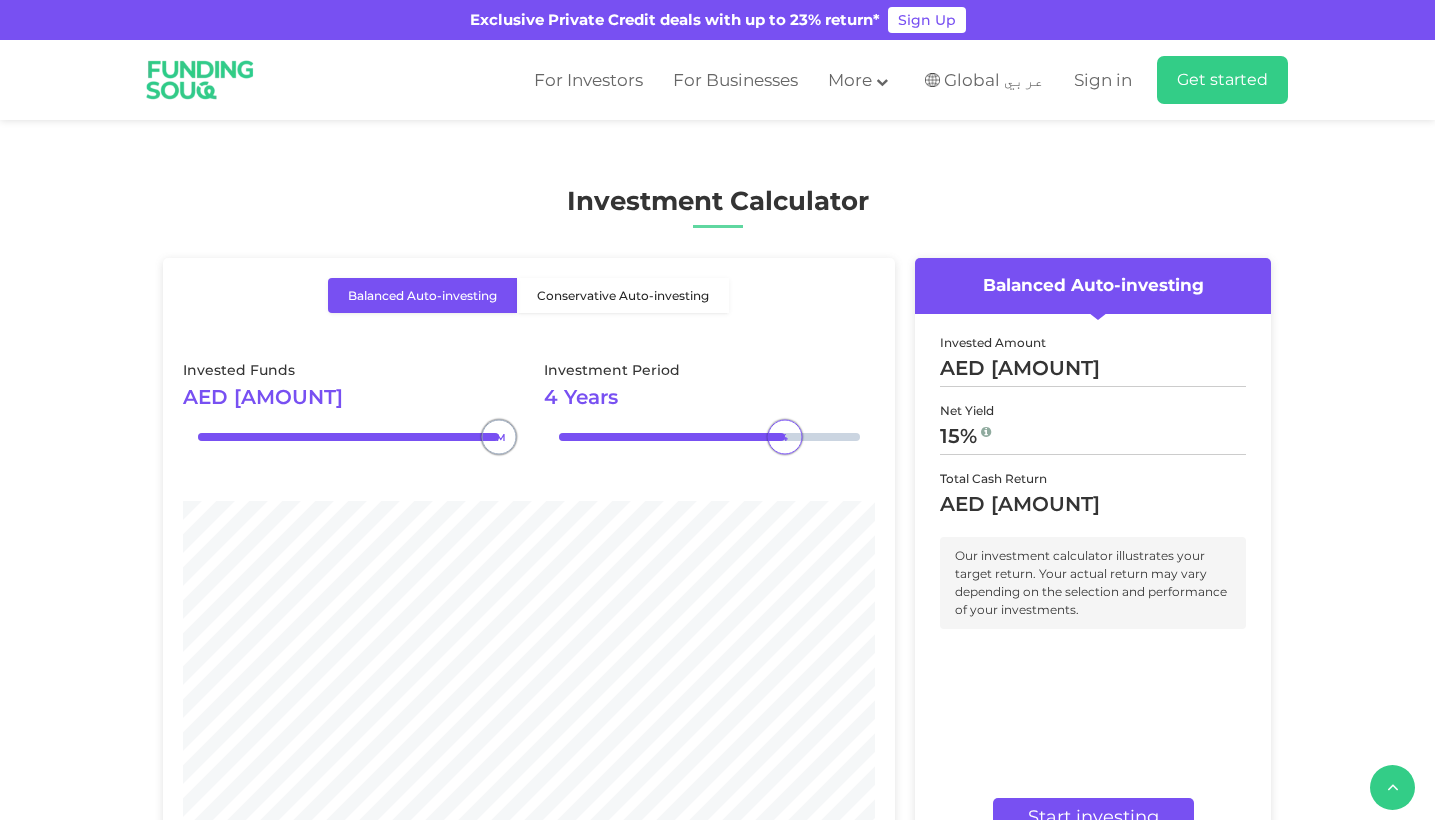 drag, startPoint x: 486, startPoint y: 420, endPoint x: 634, endPoint y: 421, distance: 148.00337 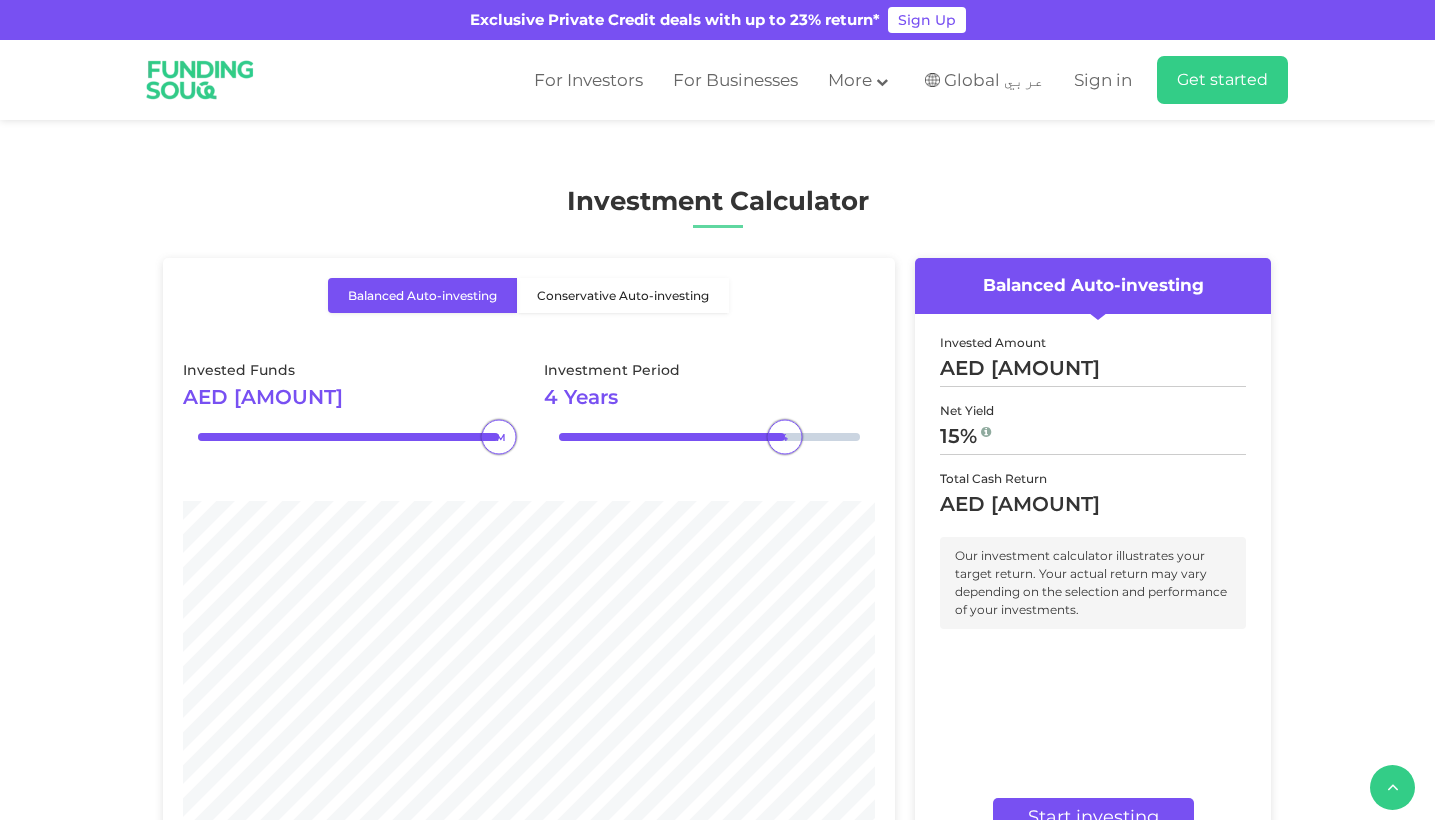 drag, startPoint x: 328, startPoint y: 396, endPoint x: 177, endPoint y: 401, distance: 151.08276 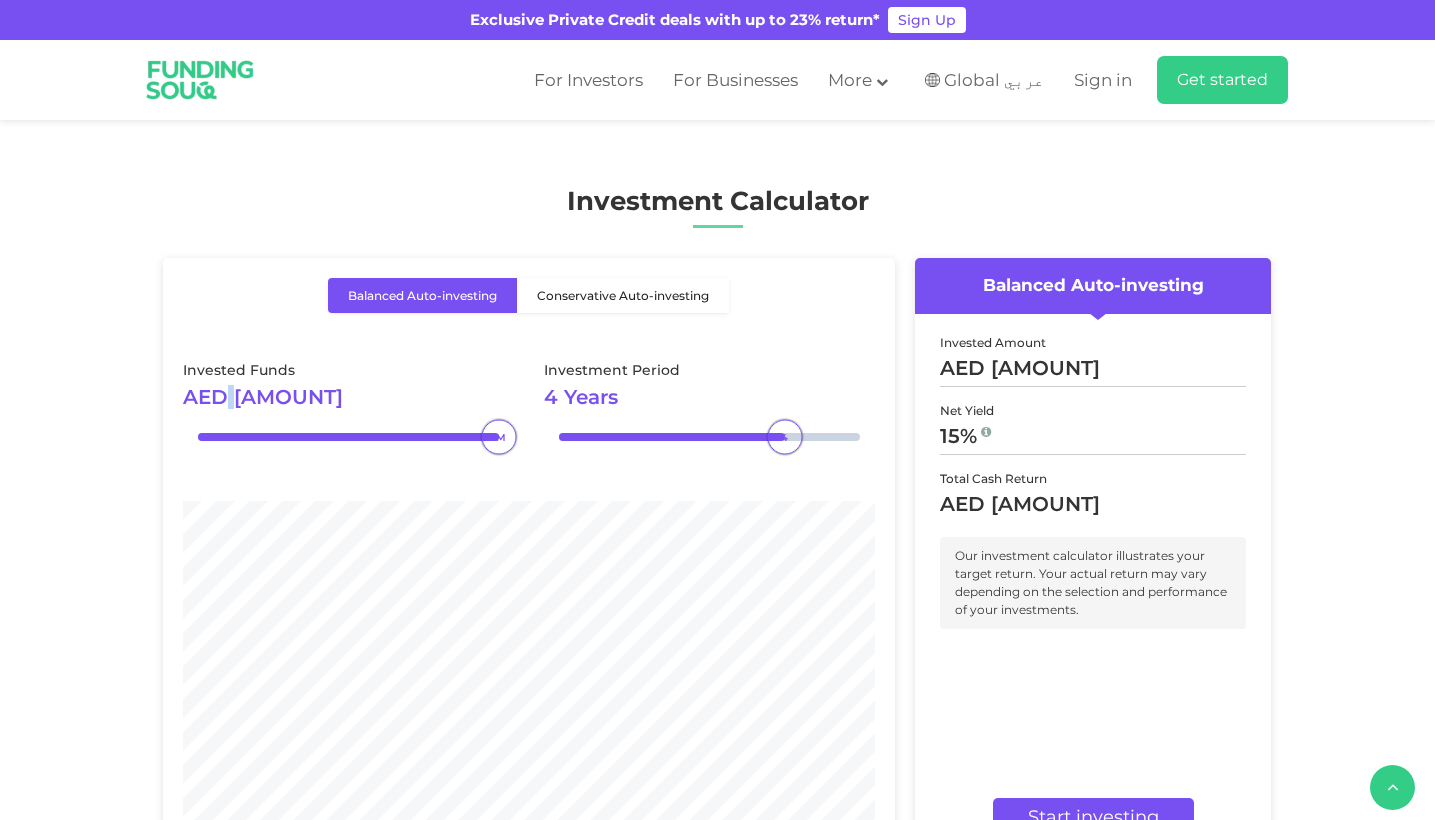 click on "AED" at bounding box center (205, 397) 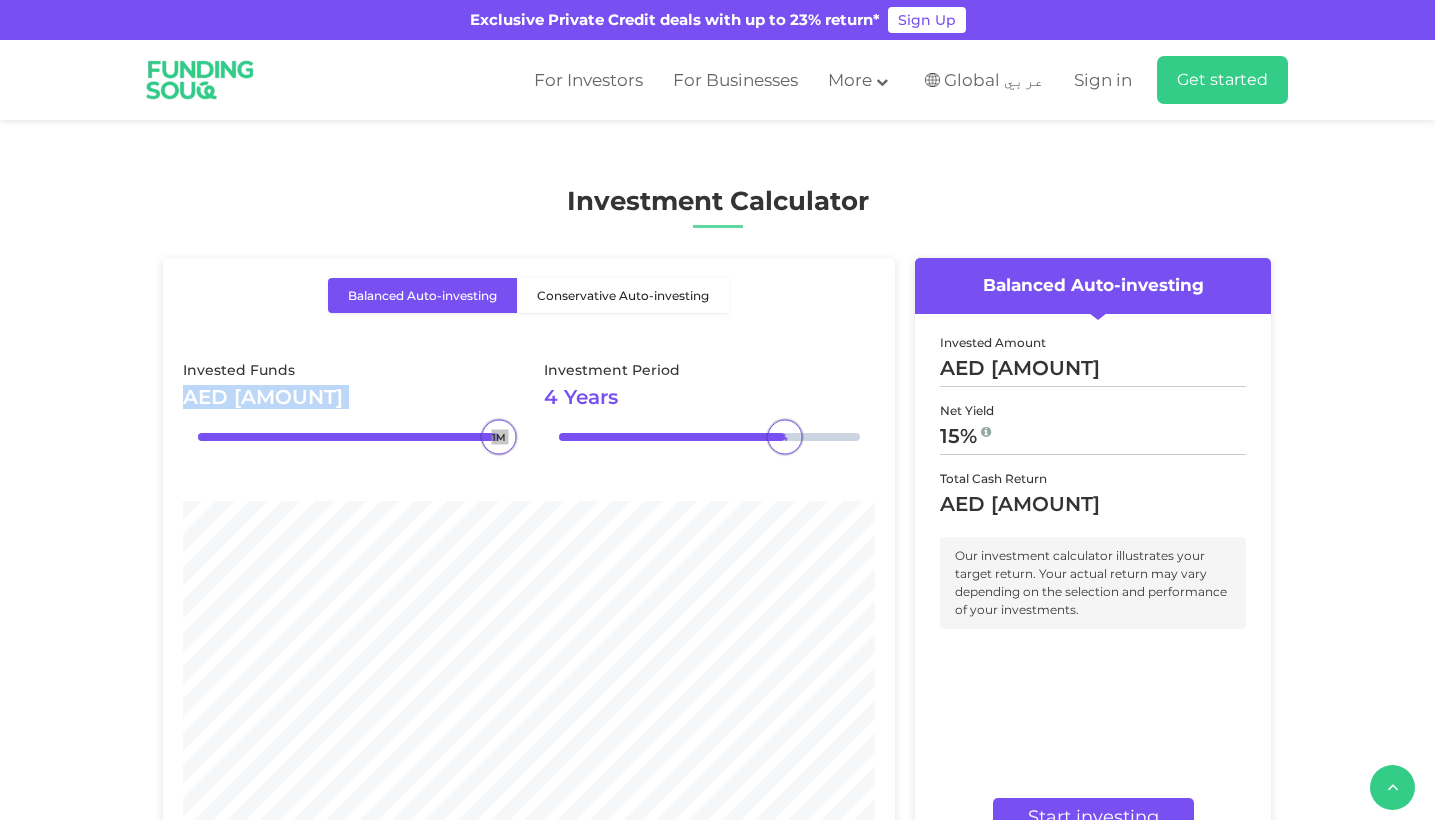 click on "AED" at bounding box center [205, 397] 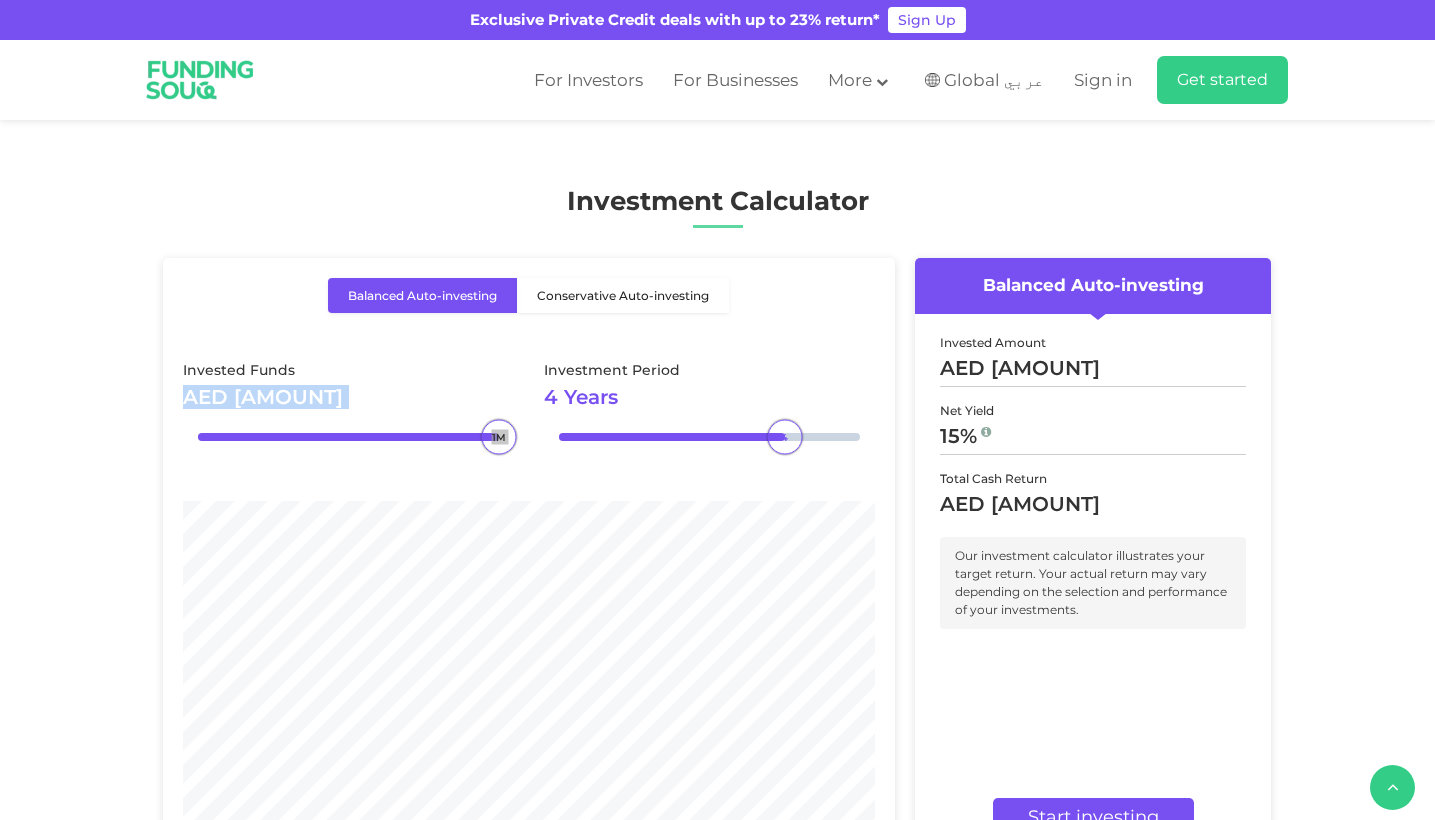 drag, startPoint x: 226, startPoint y: 378, endPoint x: 1040, endPoint y: 356, distance: 814.29724 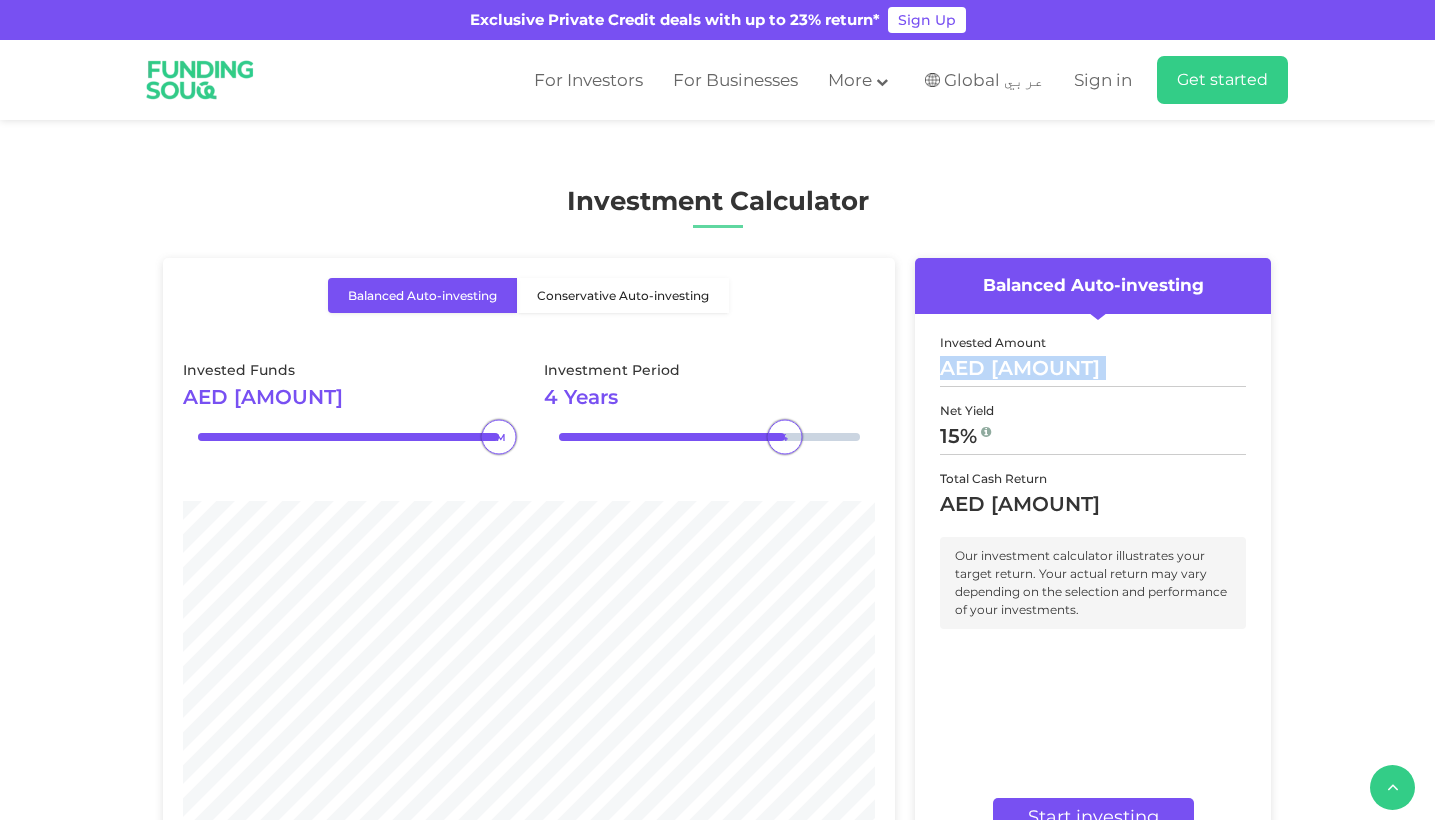 click on "[AMOUNT]" at bounding box center [1045, 368] 